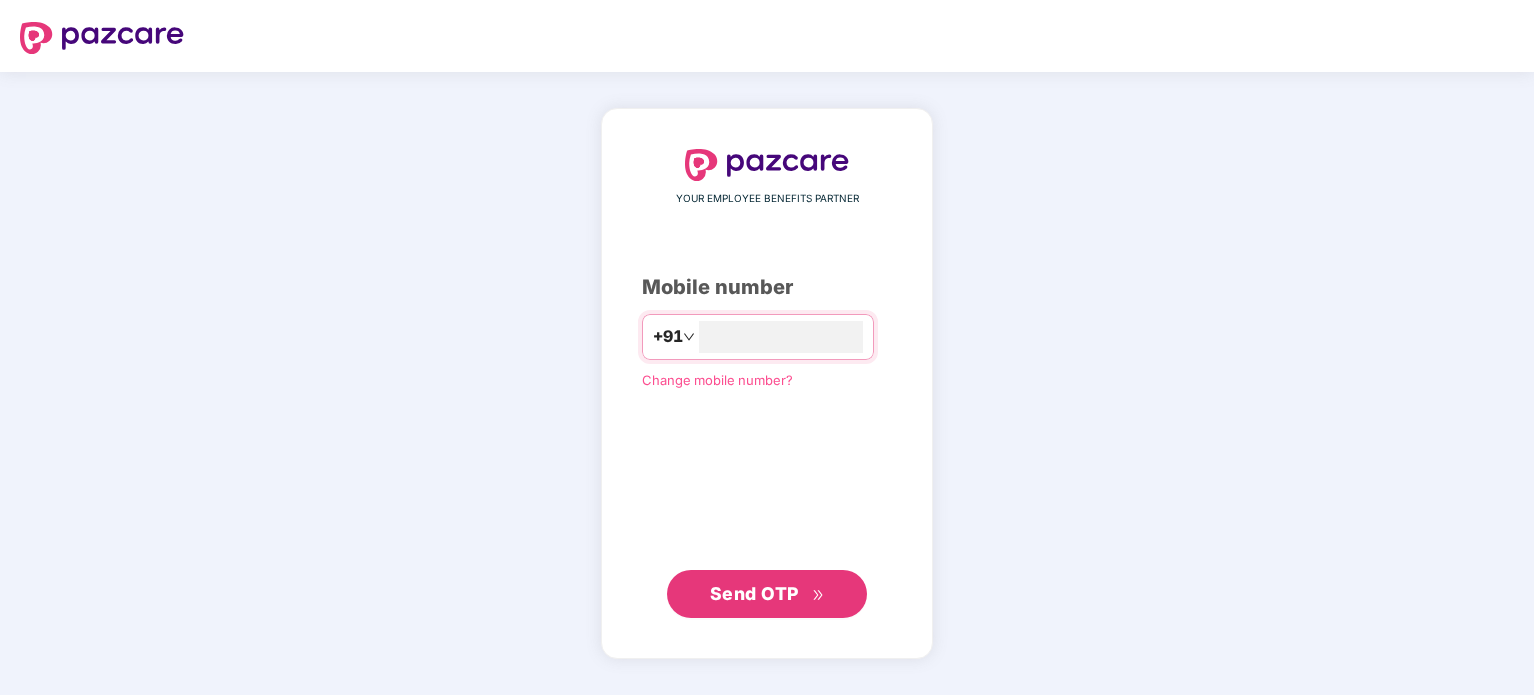 scroll, scrollTop: 0, scrollLeft: 0, axis: both 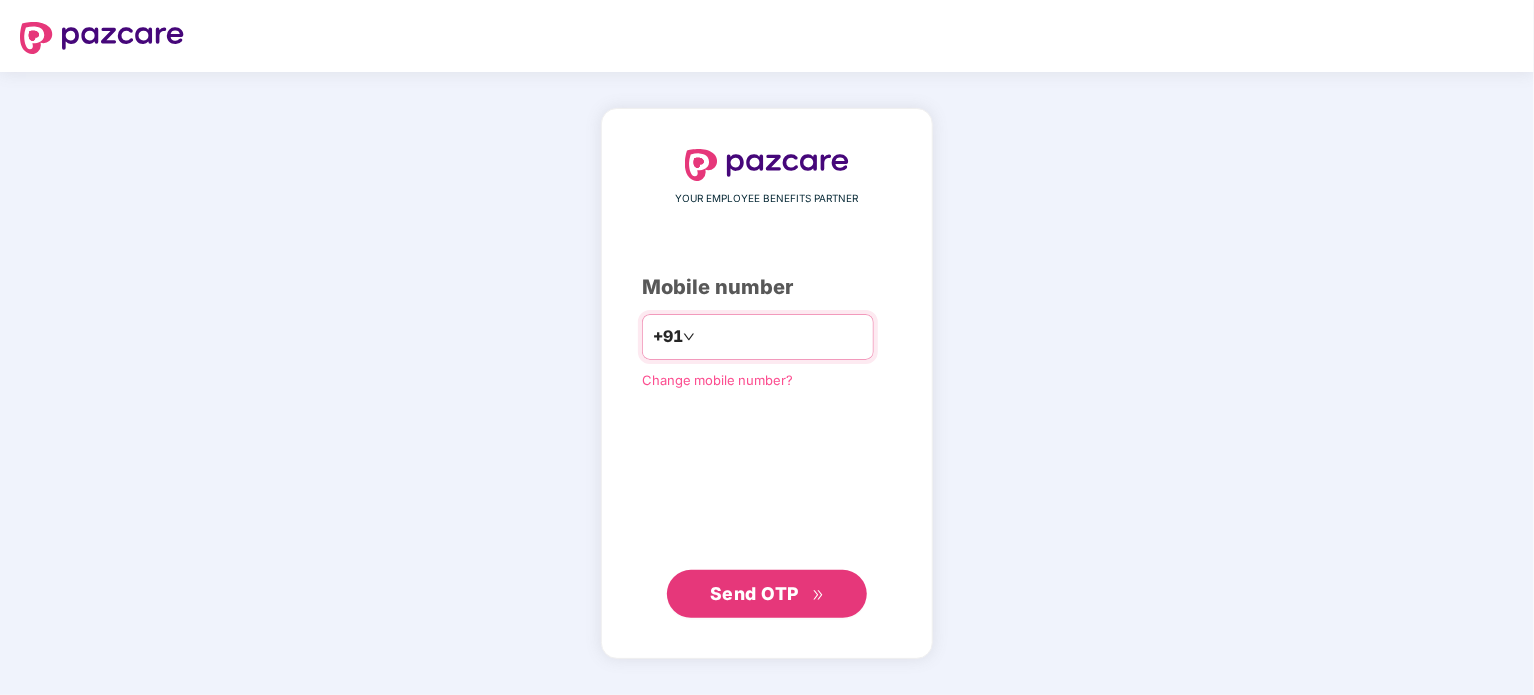click at bounding box center (781, 337) 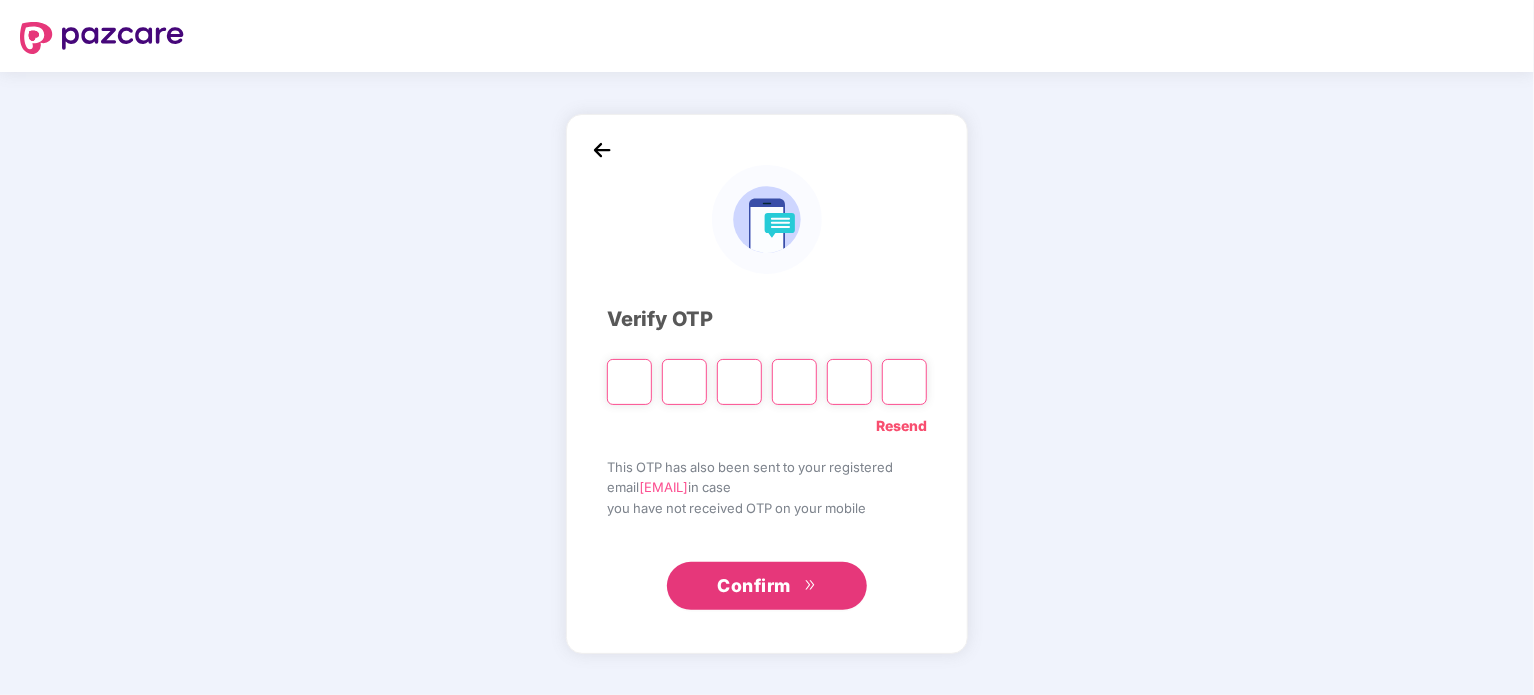 type on "*" 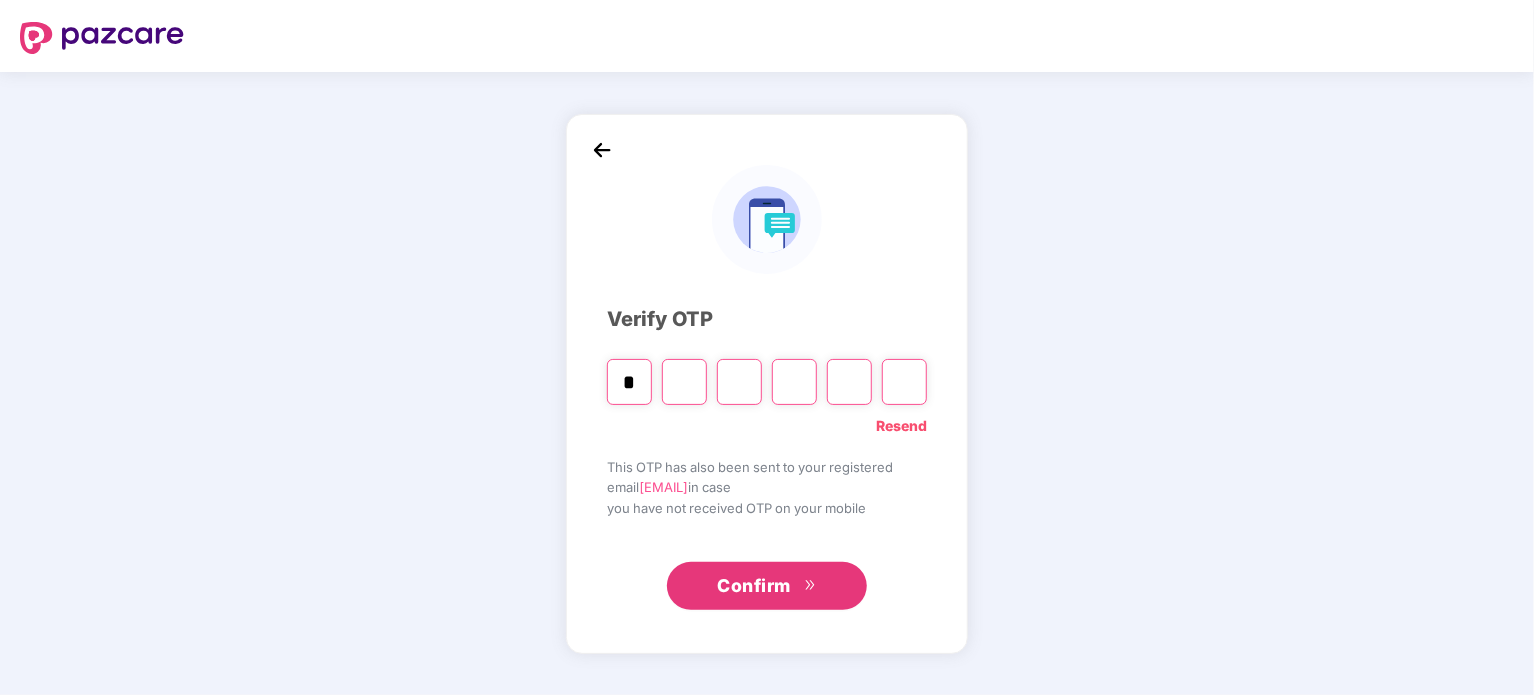 type on "*" 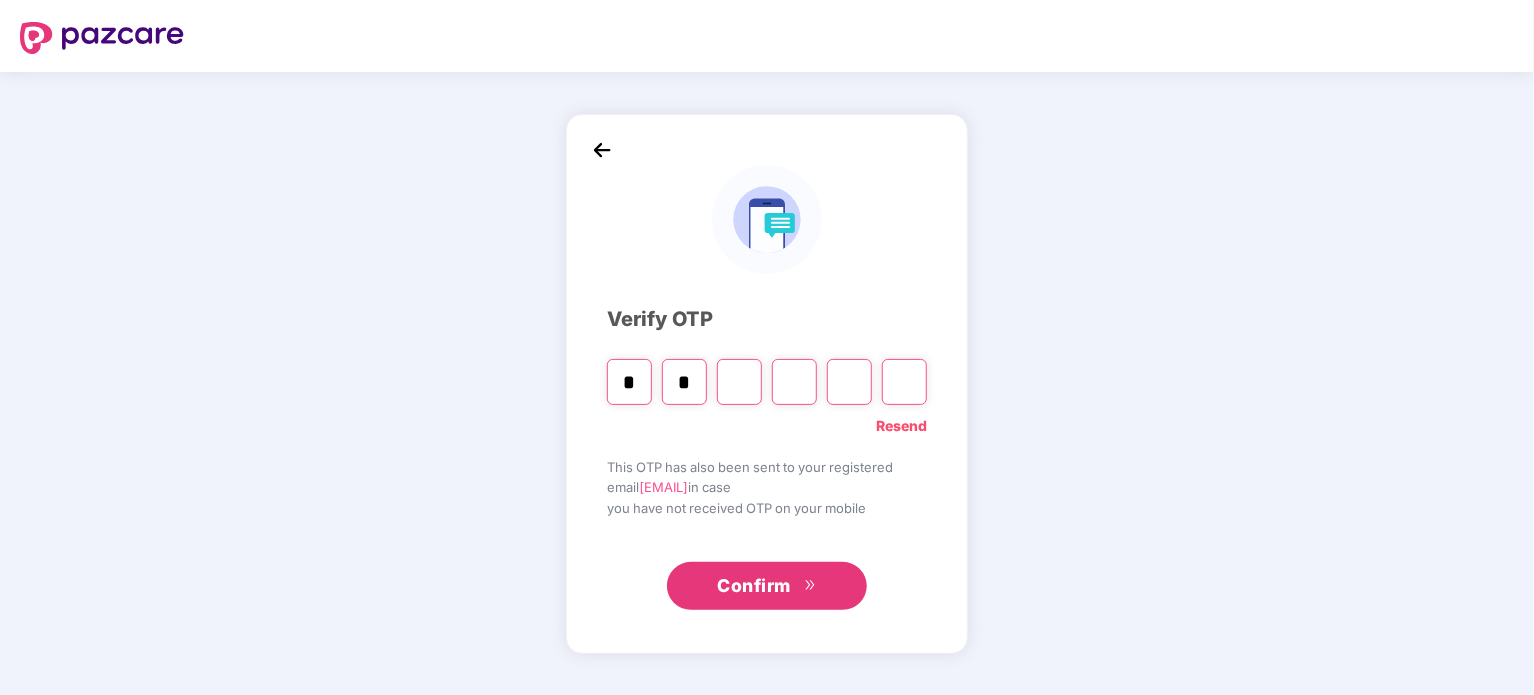 type on "*" 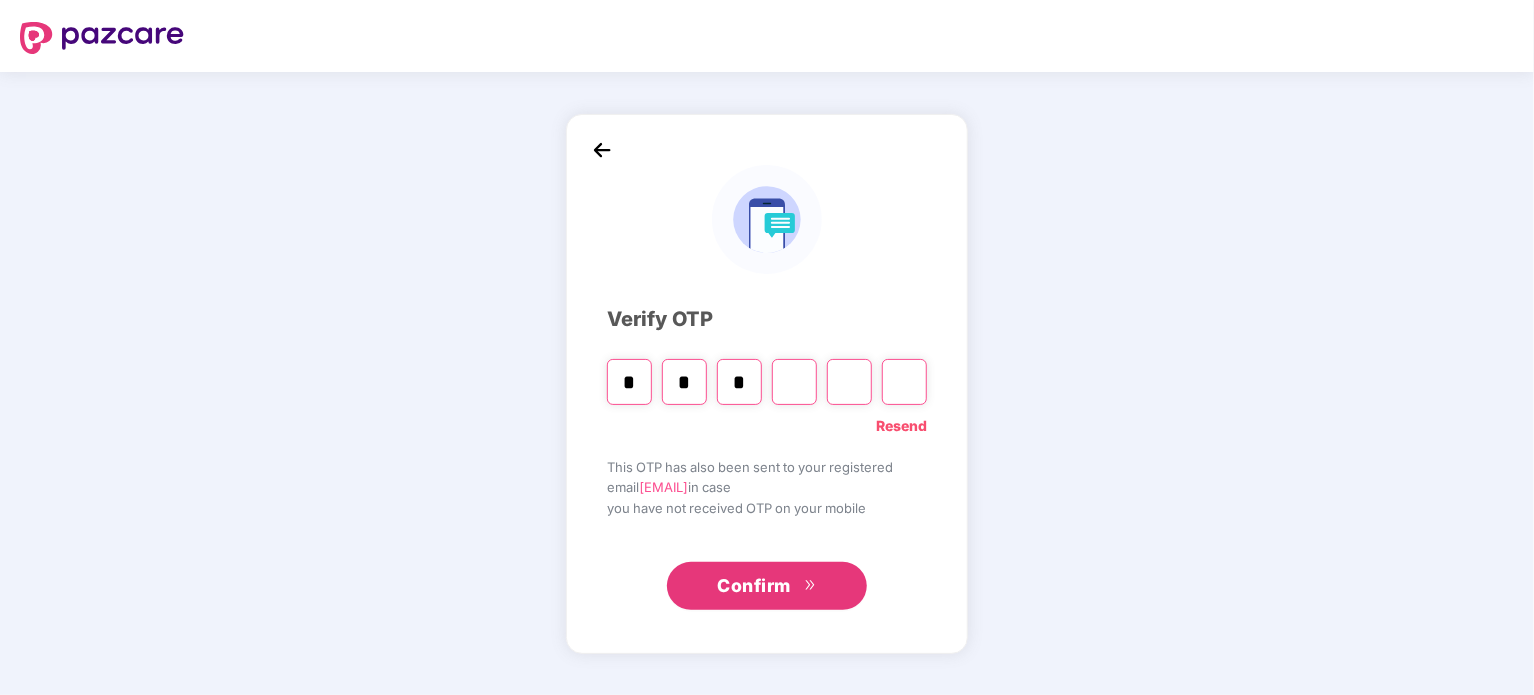 type on "*" 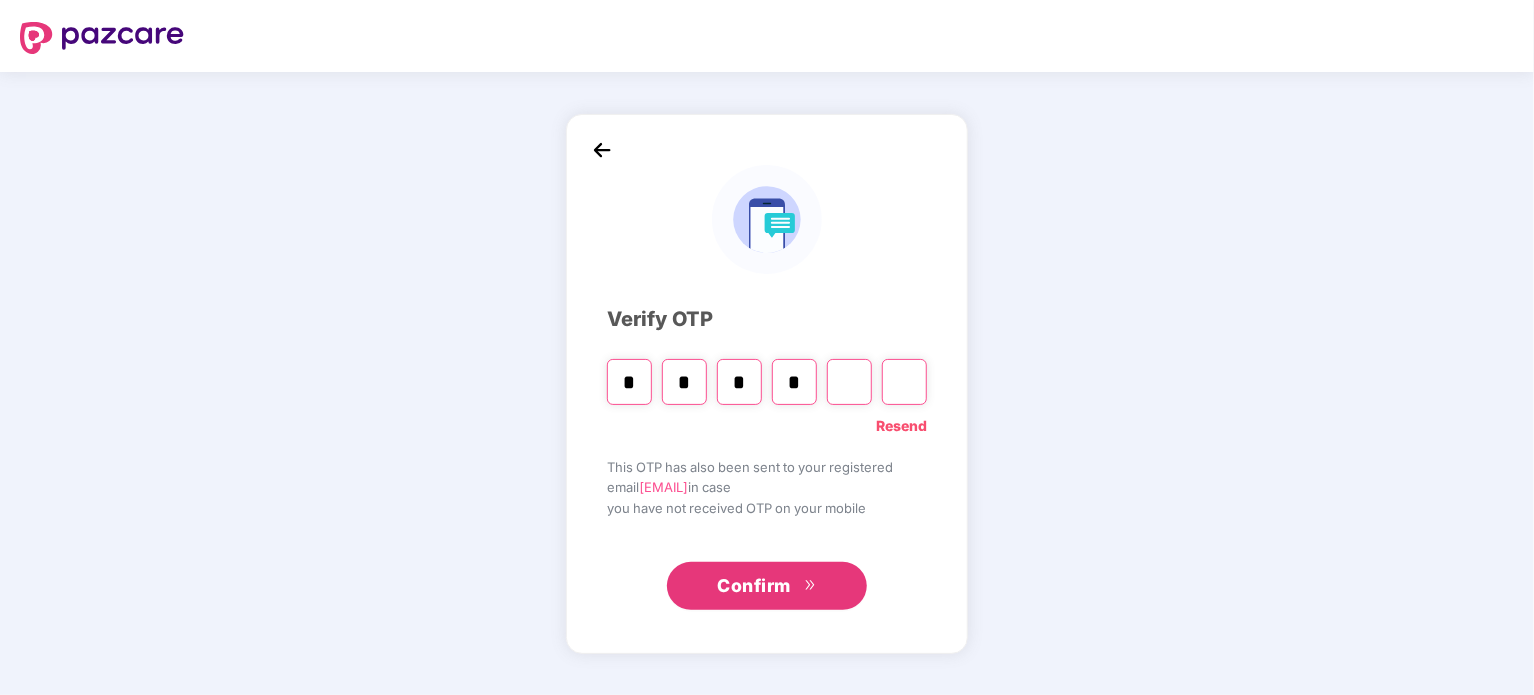 type on "*" 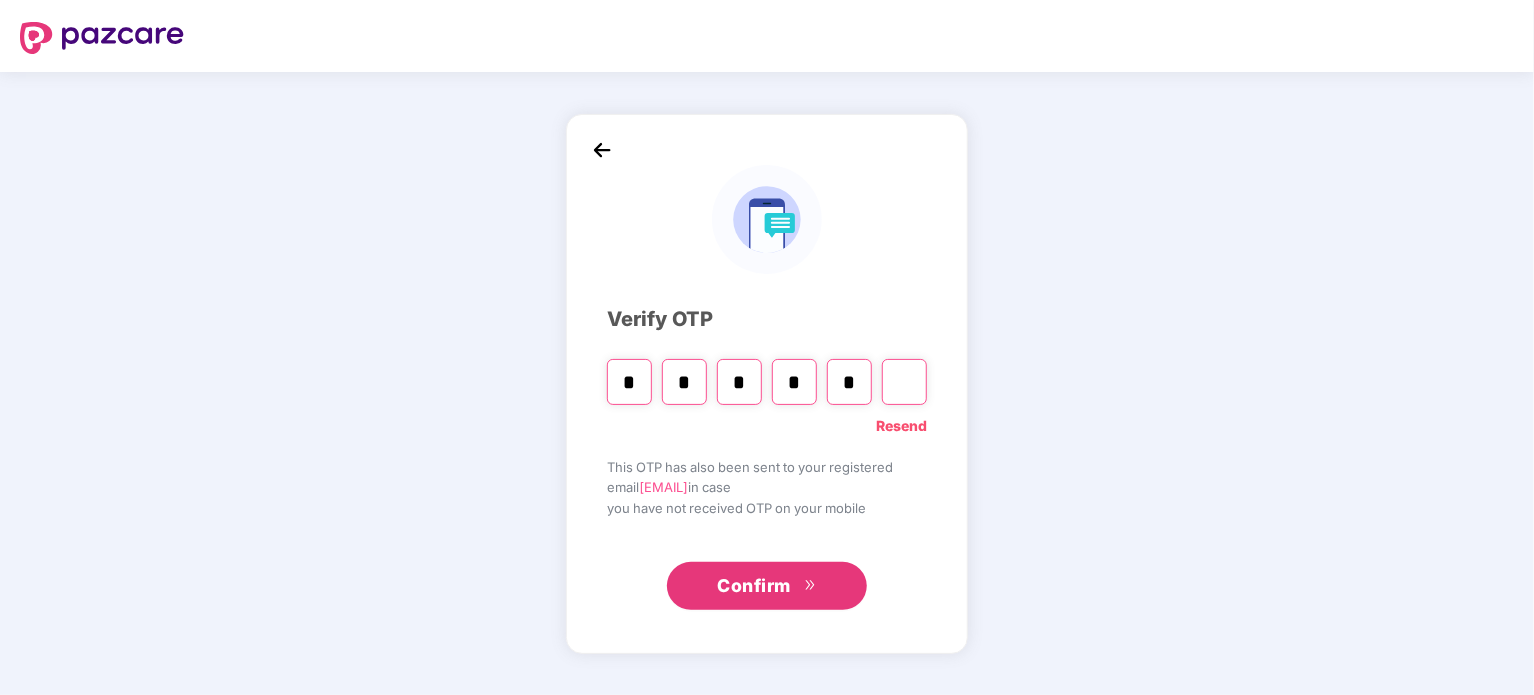 type on "*" 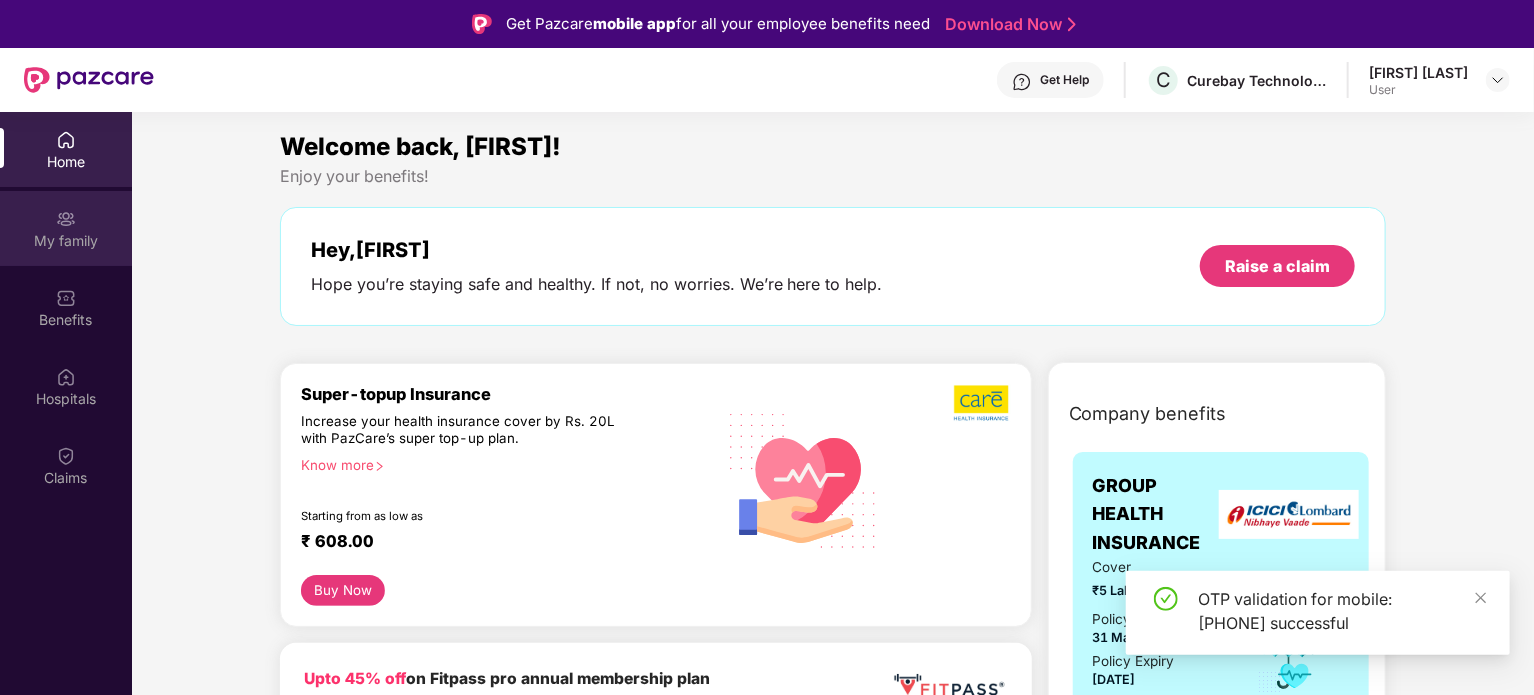 click on "My family" at bounding box center [66, 241] 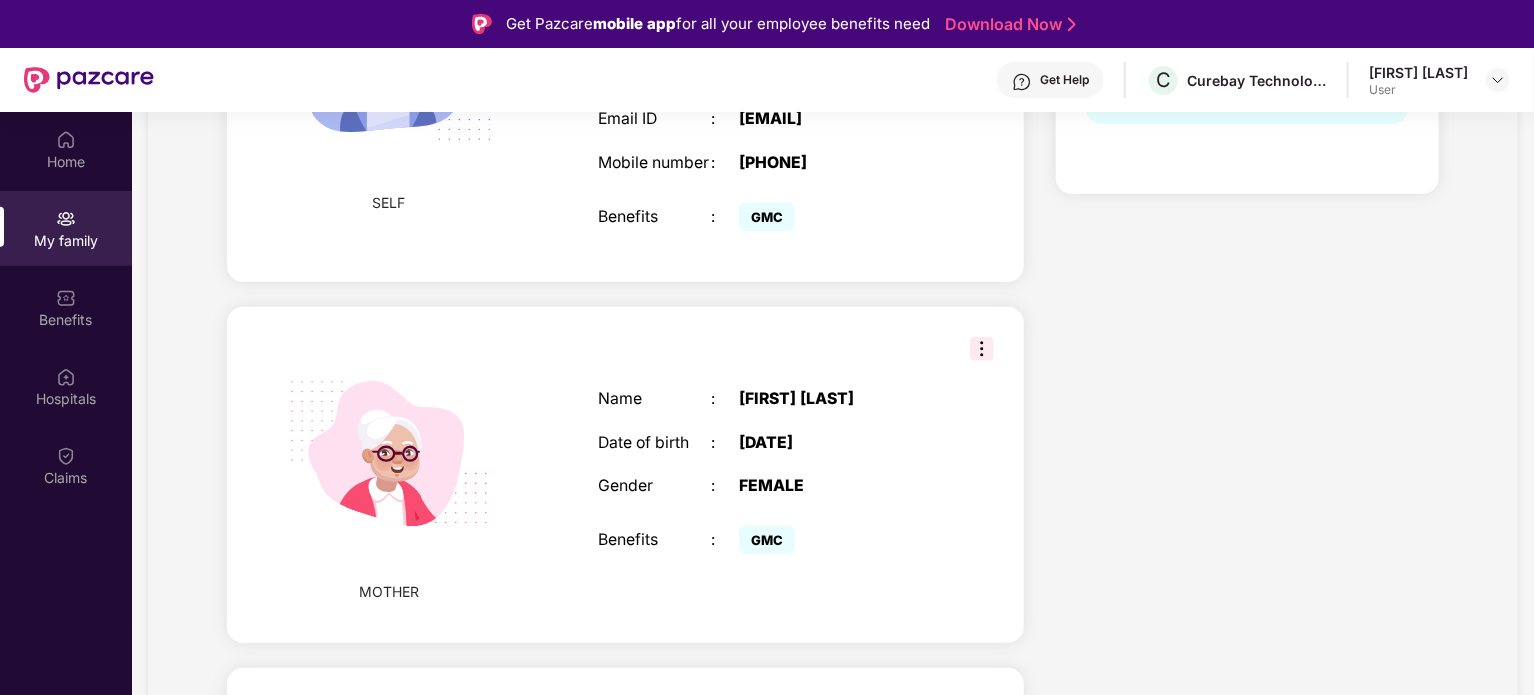 scroll, scrollTop: 600, scrollLeft: 0, axis: vertical 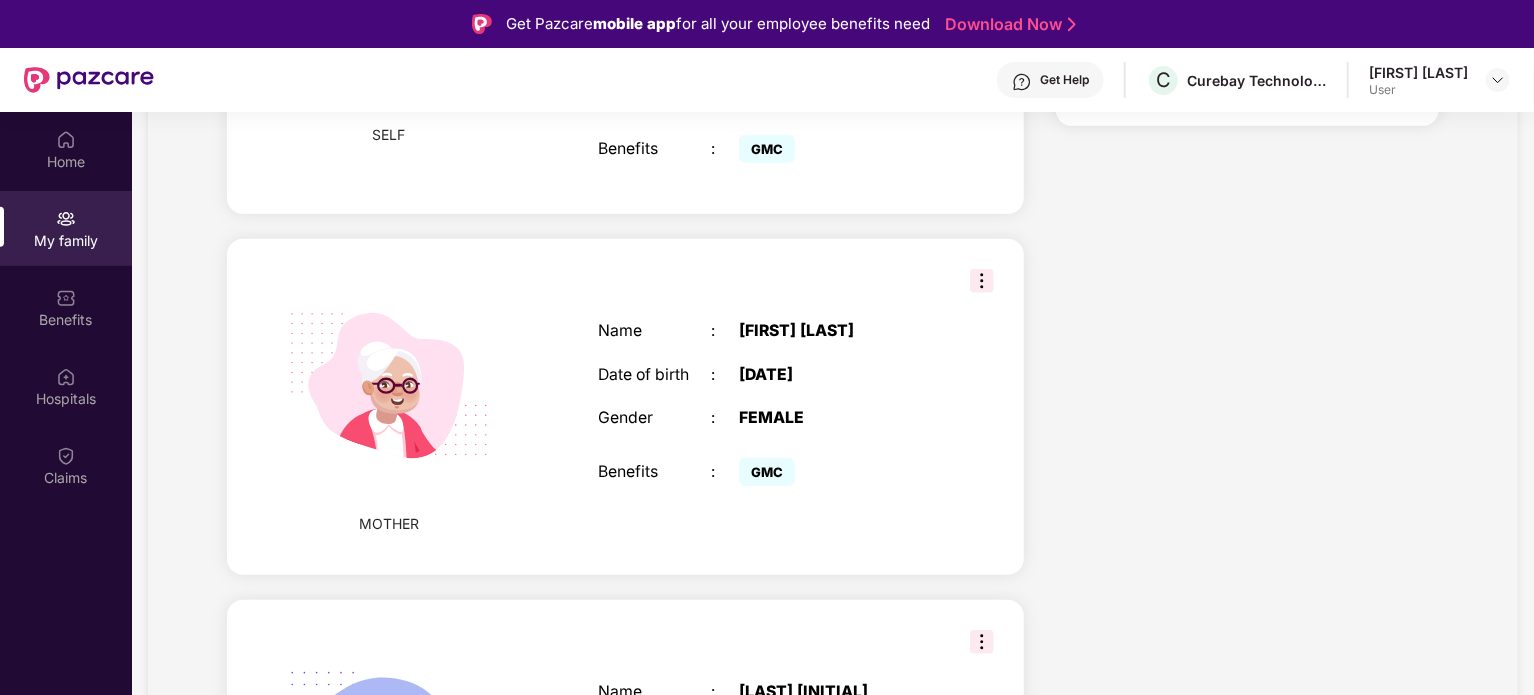 click on "[FIRST] [LAST]" at bounding box center [838, 331] 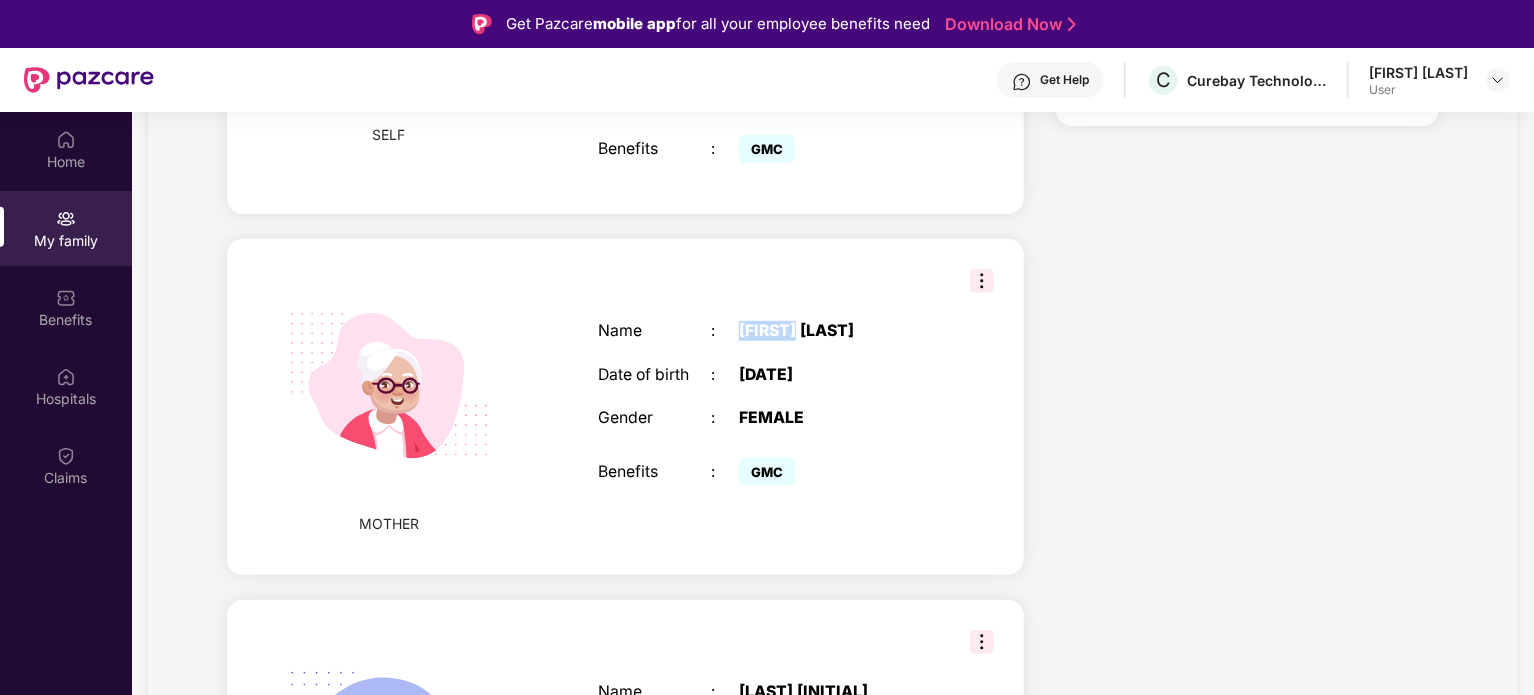click on "[FIRST] [LAST]" at bounding box center [838, 331] 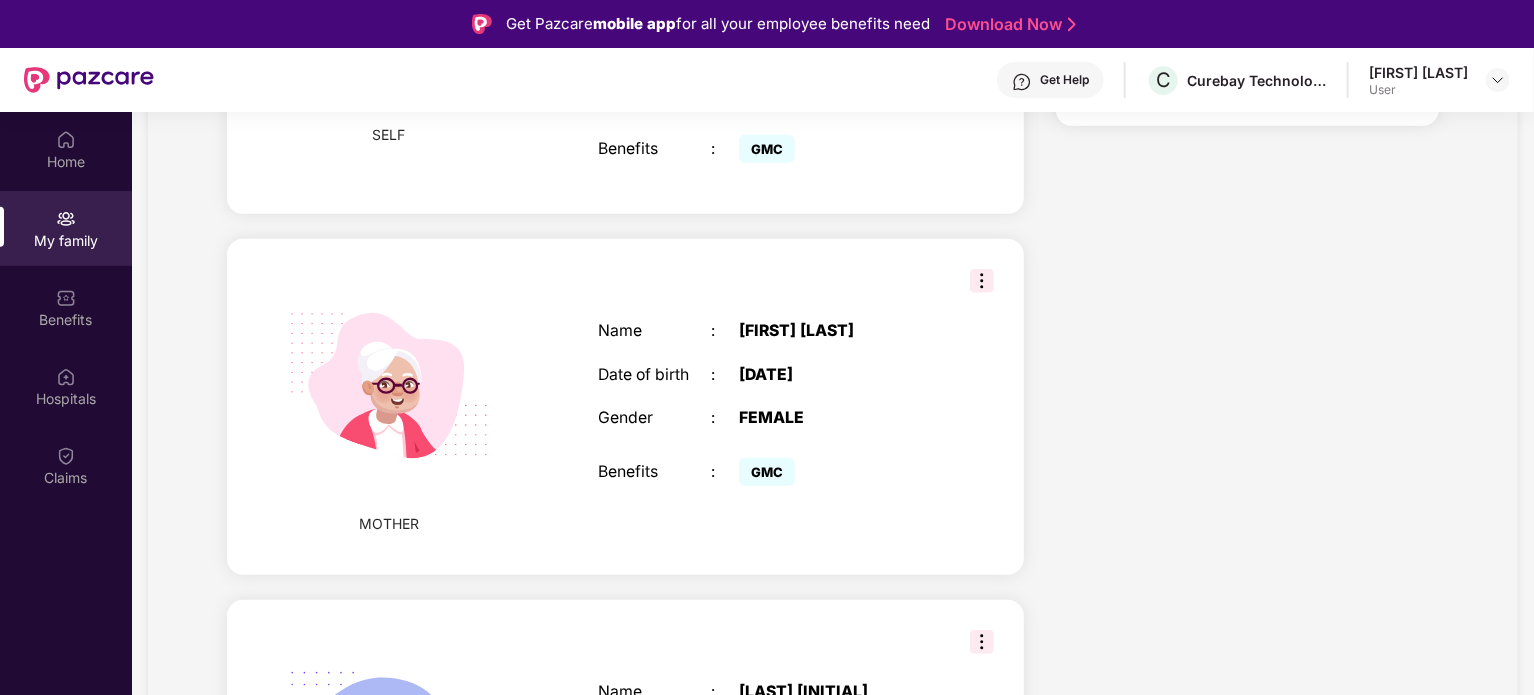 click on "Get Help" at bounding box center (1064, 80) 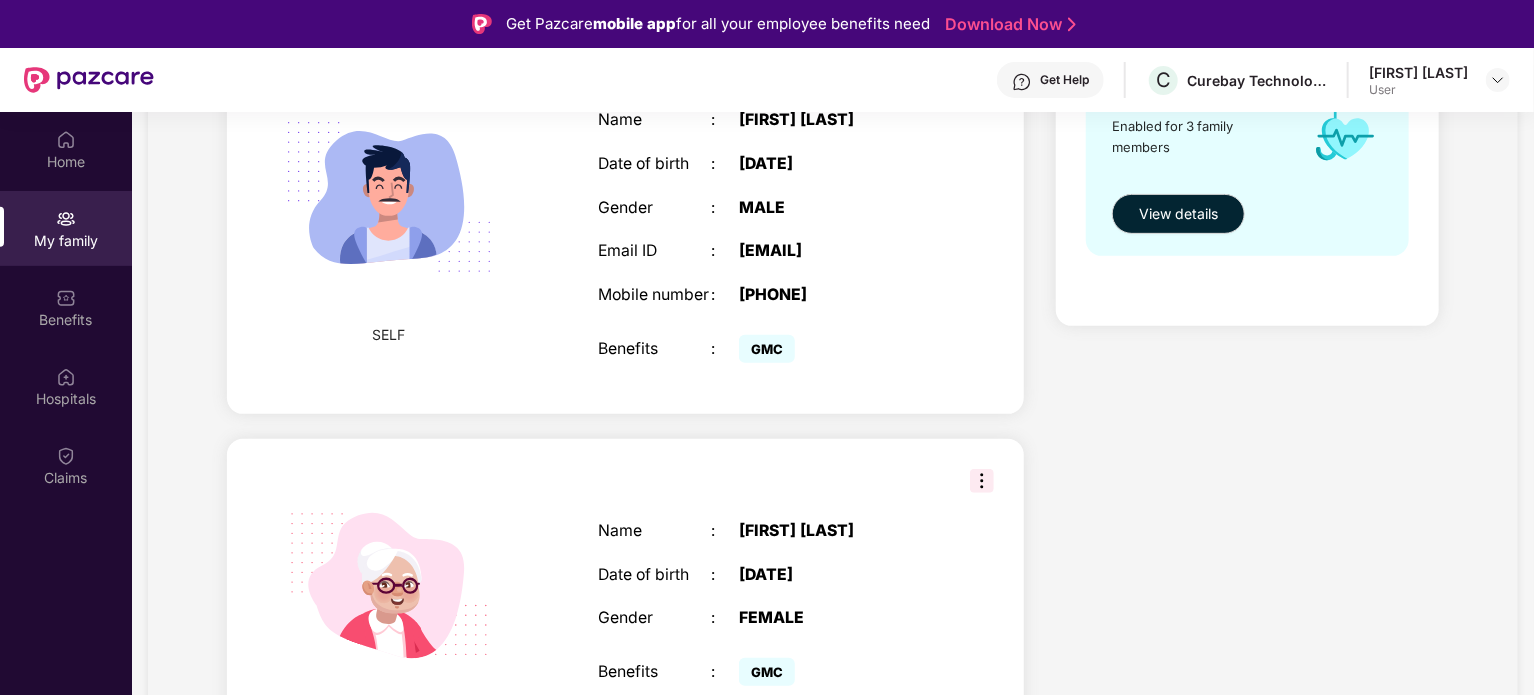 scroll, scrollTop: 500, scrollLeft: 0, axis: vertical 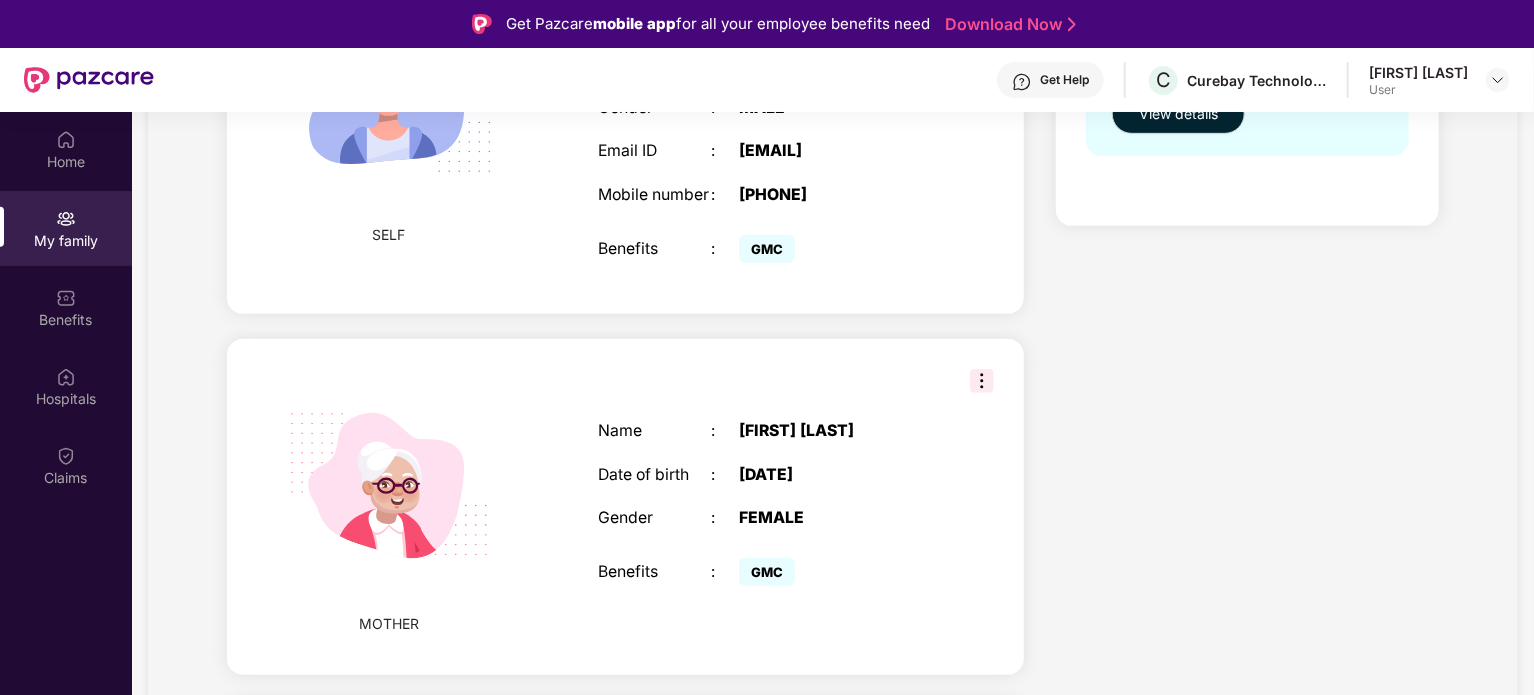 click on "[FIRST] [LAST]" at bounding box center [838, 431] 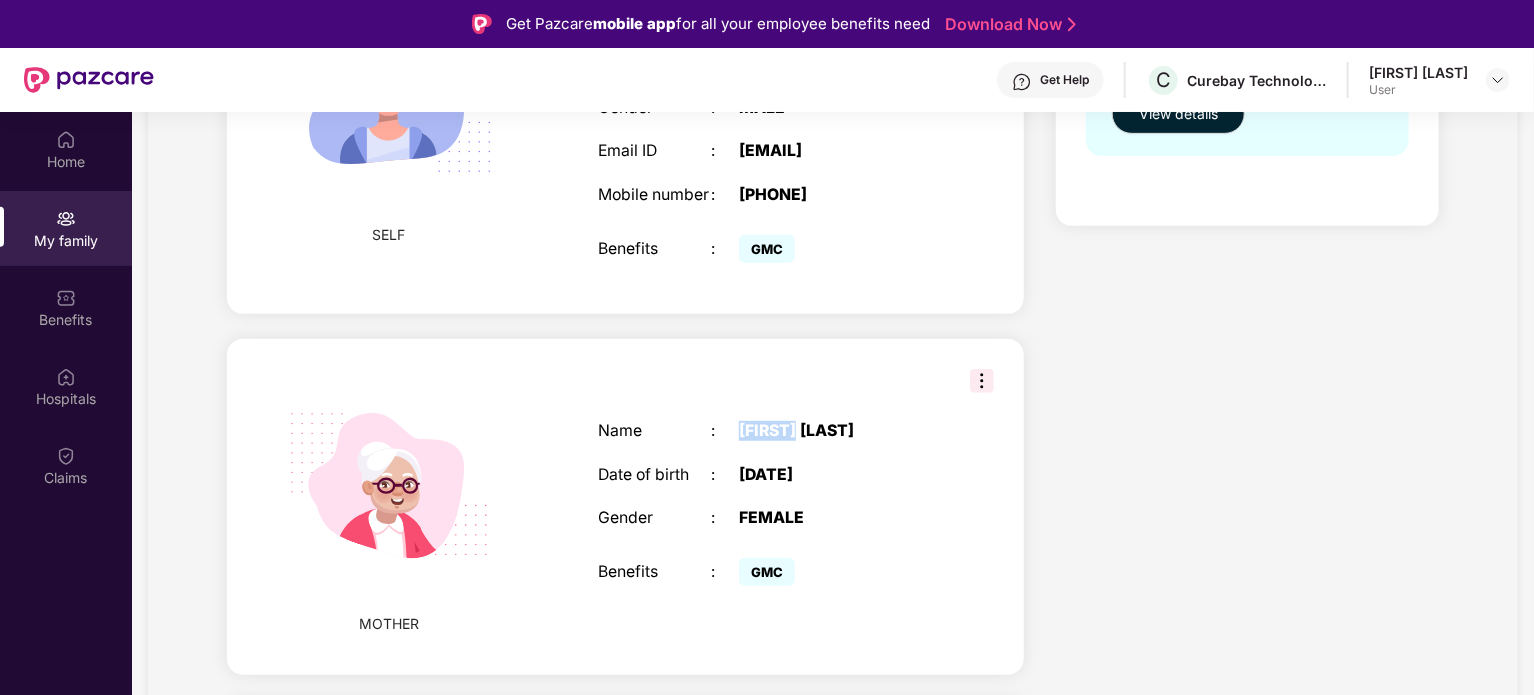 click on "[FIRST] [LAST]" at bounding box center (838, 431) 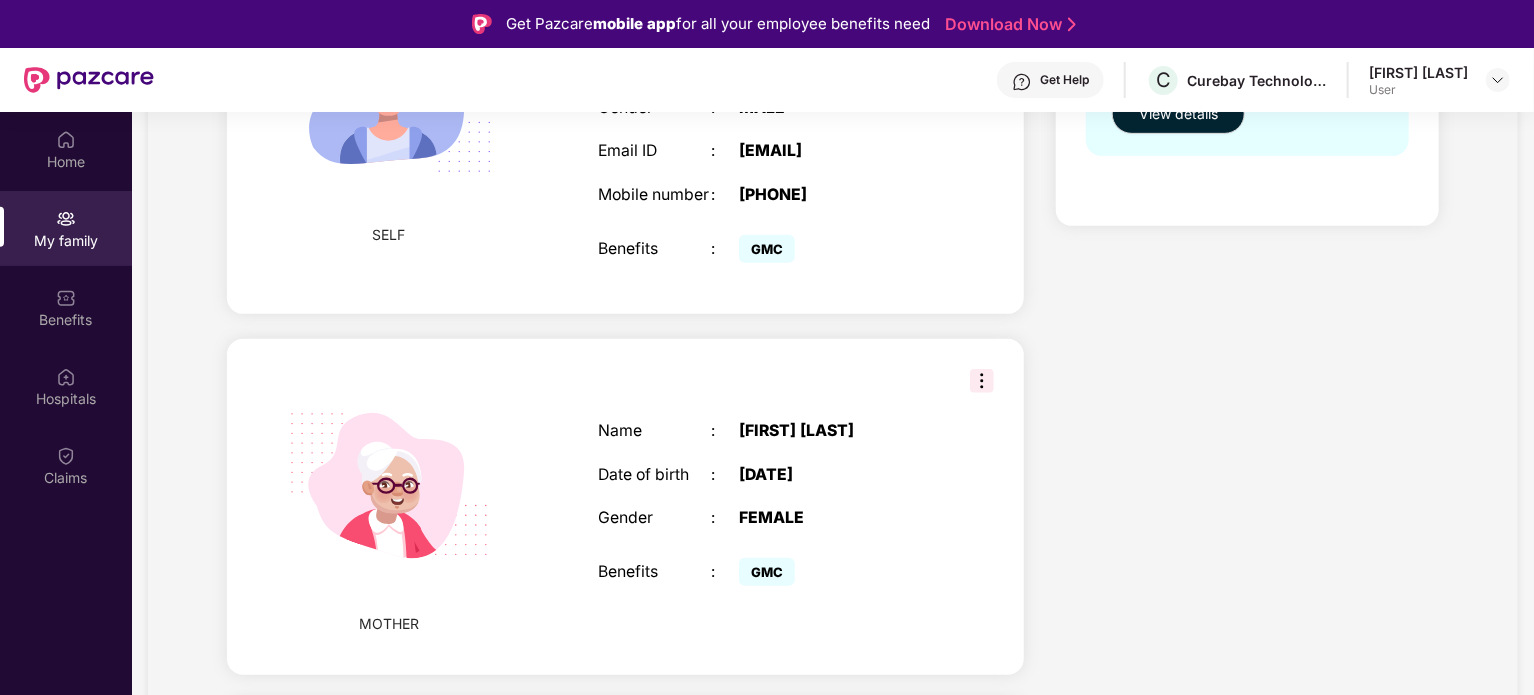 click on "[FIRST] [LAST]" at bounding box center (838, 431) 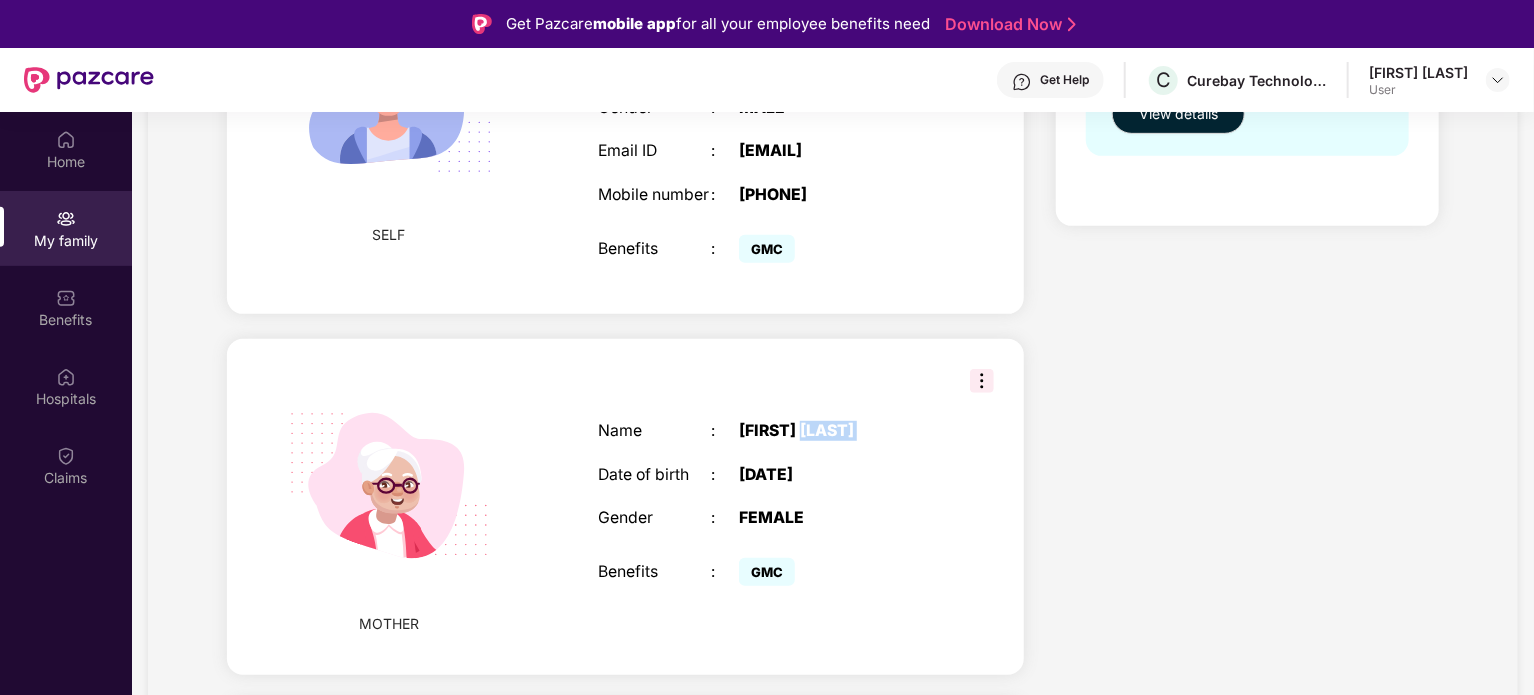 click on "[FIRST] [LAST]" at bounding box center [838, 431] 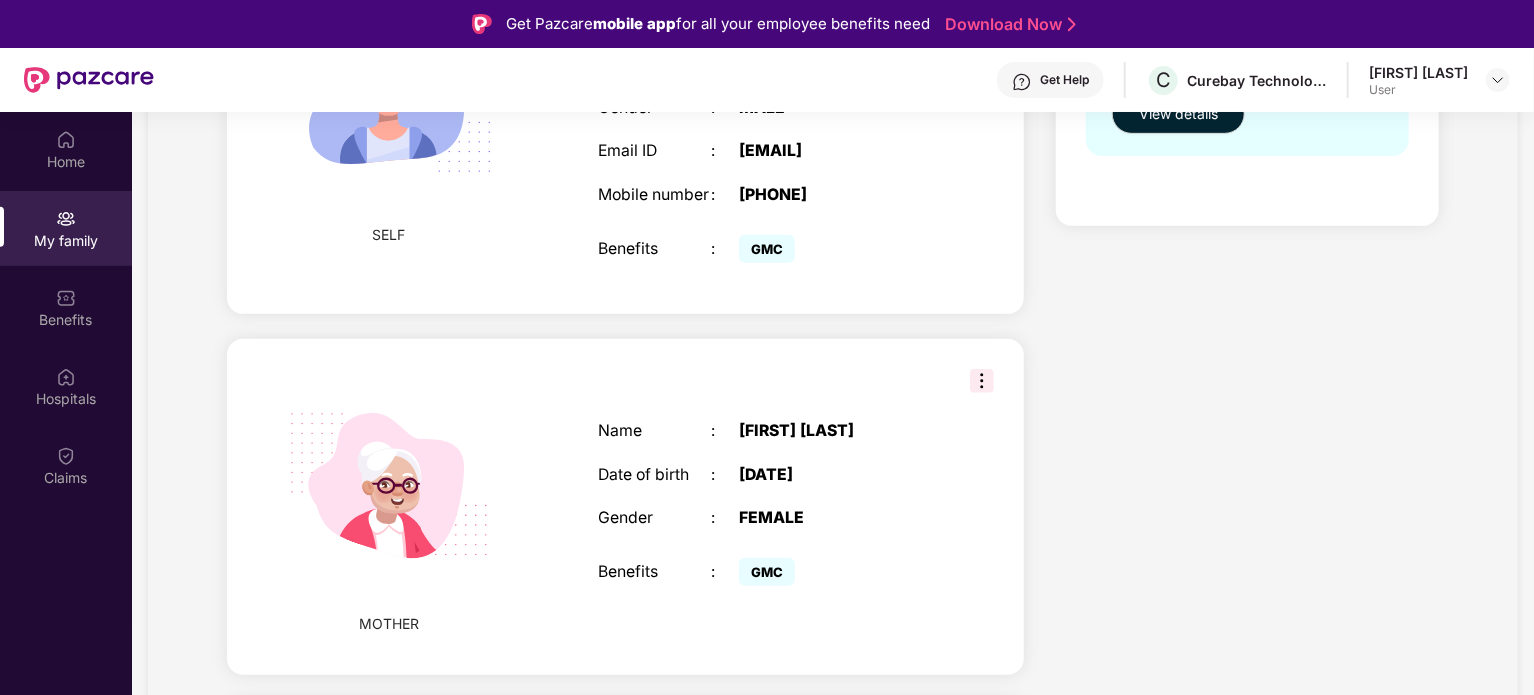 click on "Chitra S" at bounding box center (838, 431) 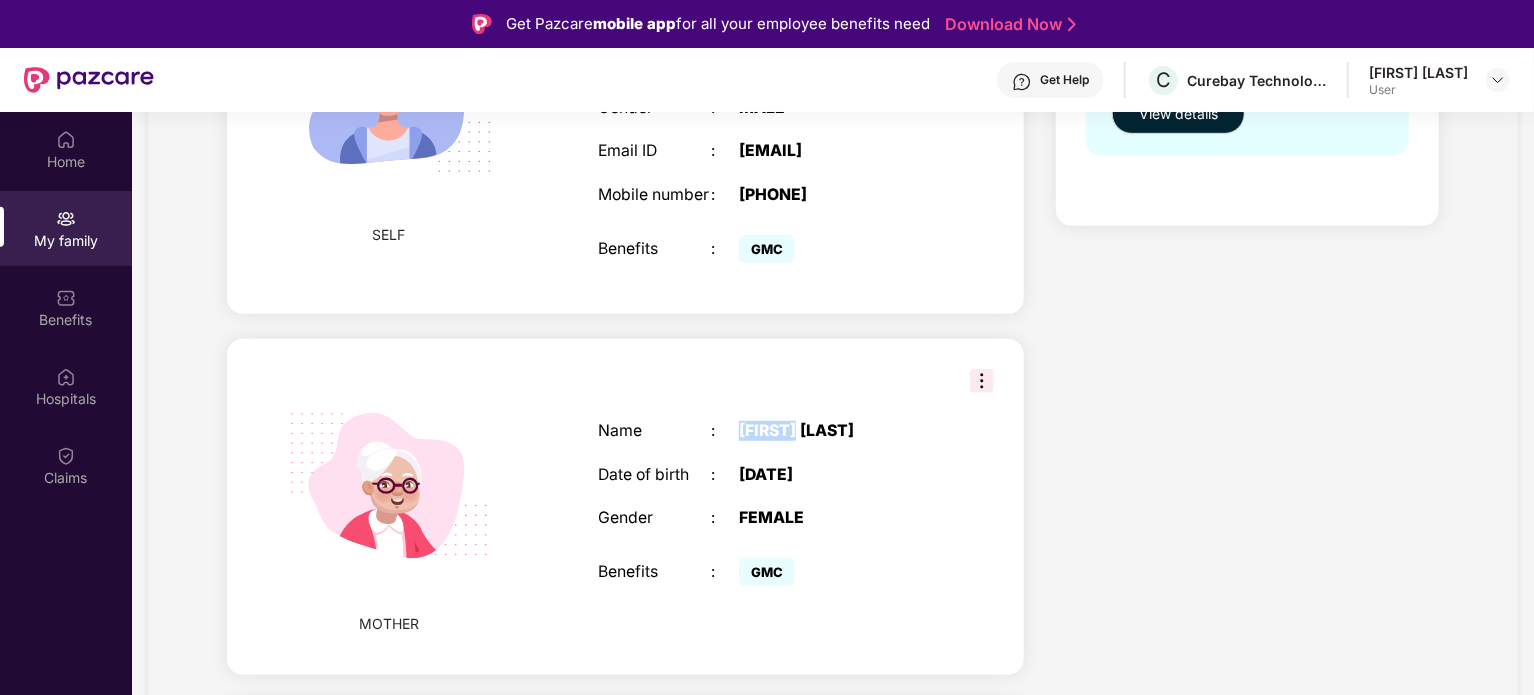 click on "Chitra S" at bounding box center [838, 431] 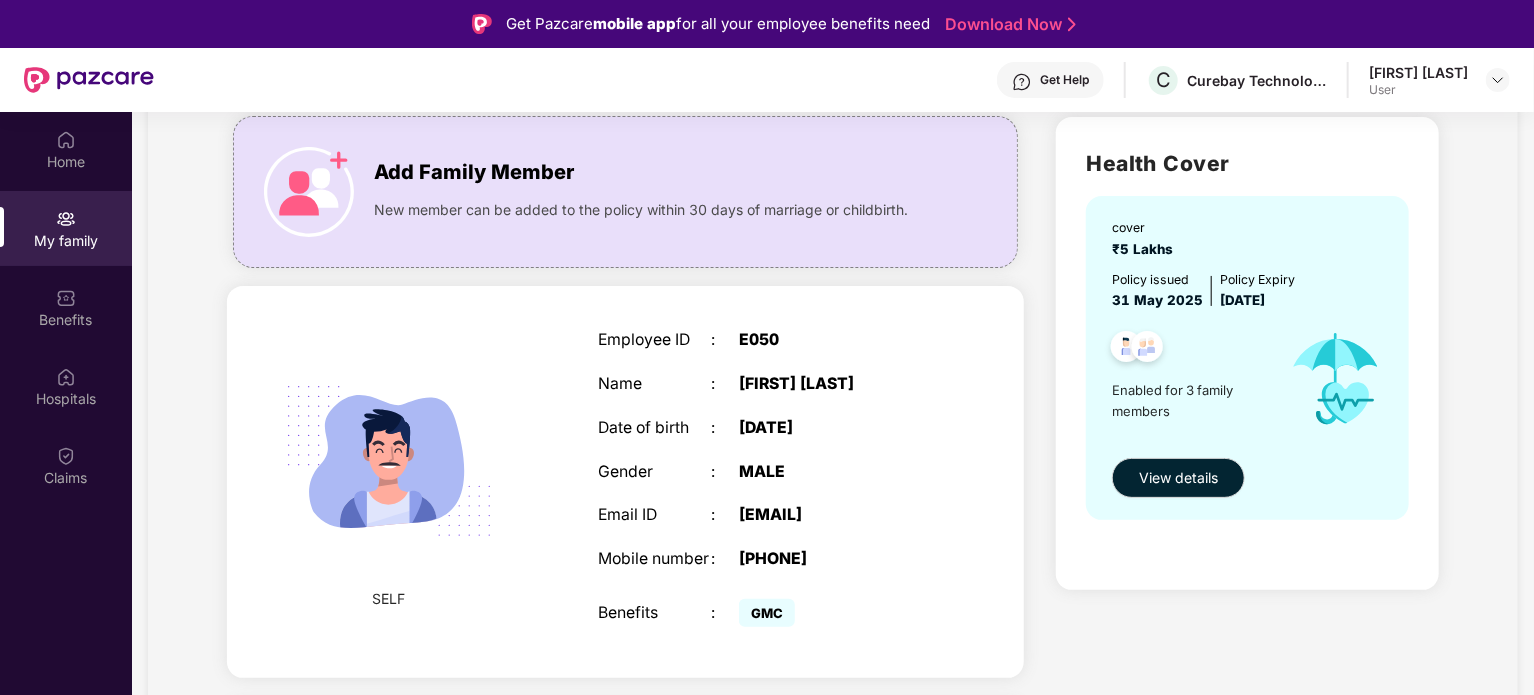scroll, scrollTop: 128, scrollLeft: 0, axis: vertical 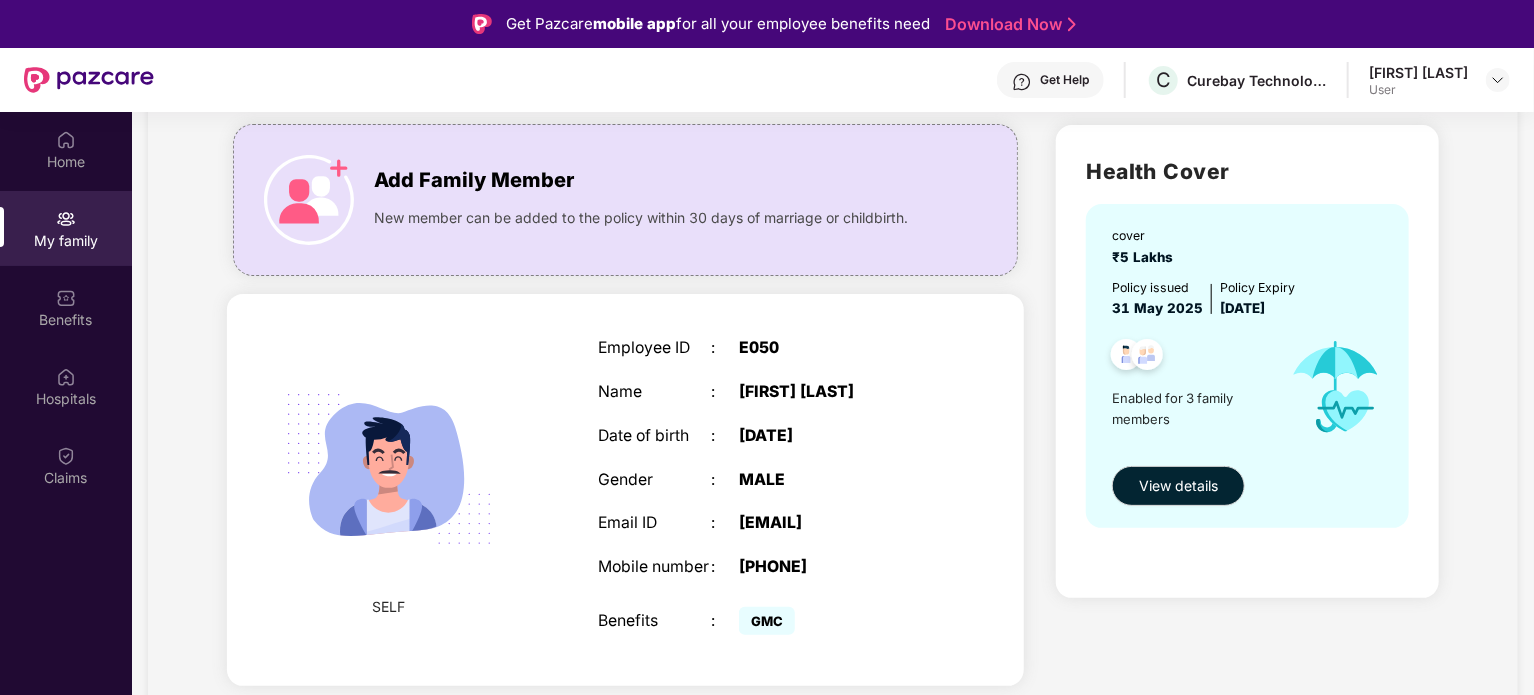 click on "Get Help" at bounding box center (1050, 80) 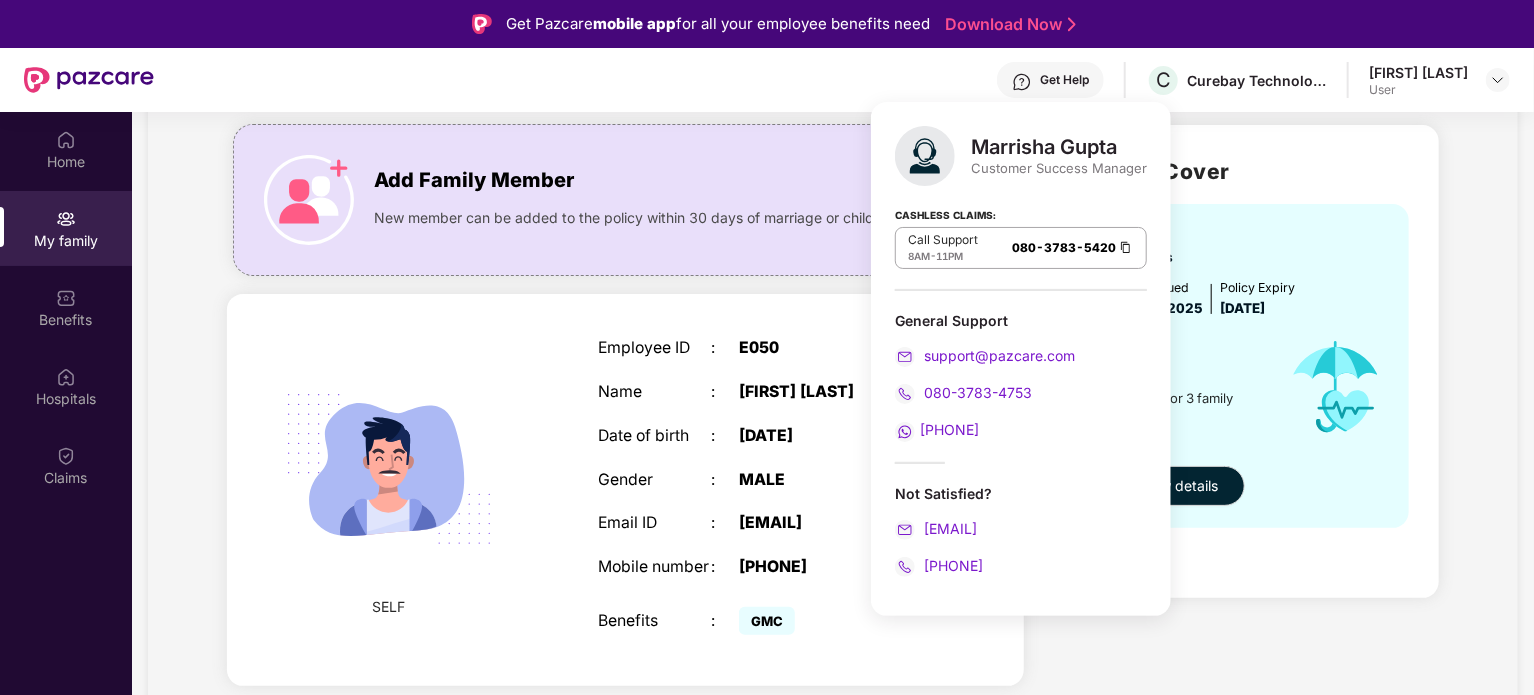 click on "SELF Employee ID : E050 Name : Vignesh Sivakumar Date of birth : 29 Aug 1995 Gender : MALE Email ID : vignesh.sivakumar@curebay.com Mobile number : +919843366089 Benefits : GMC" at bounding box center (625, 490) 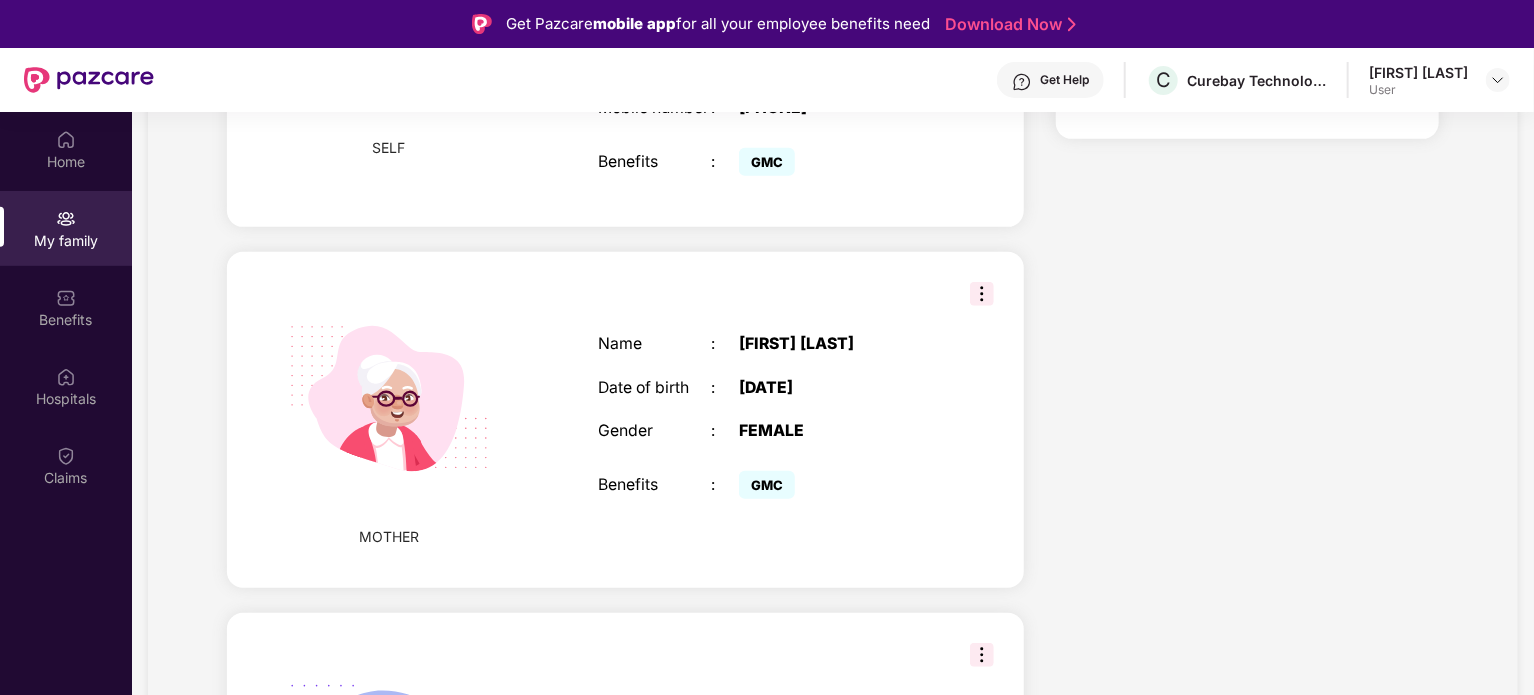 scroll, scrollTop: 828, scrollLeft: 0, axis: vertical 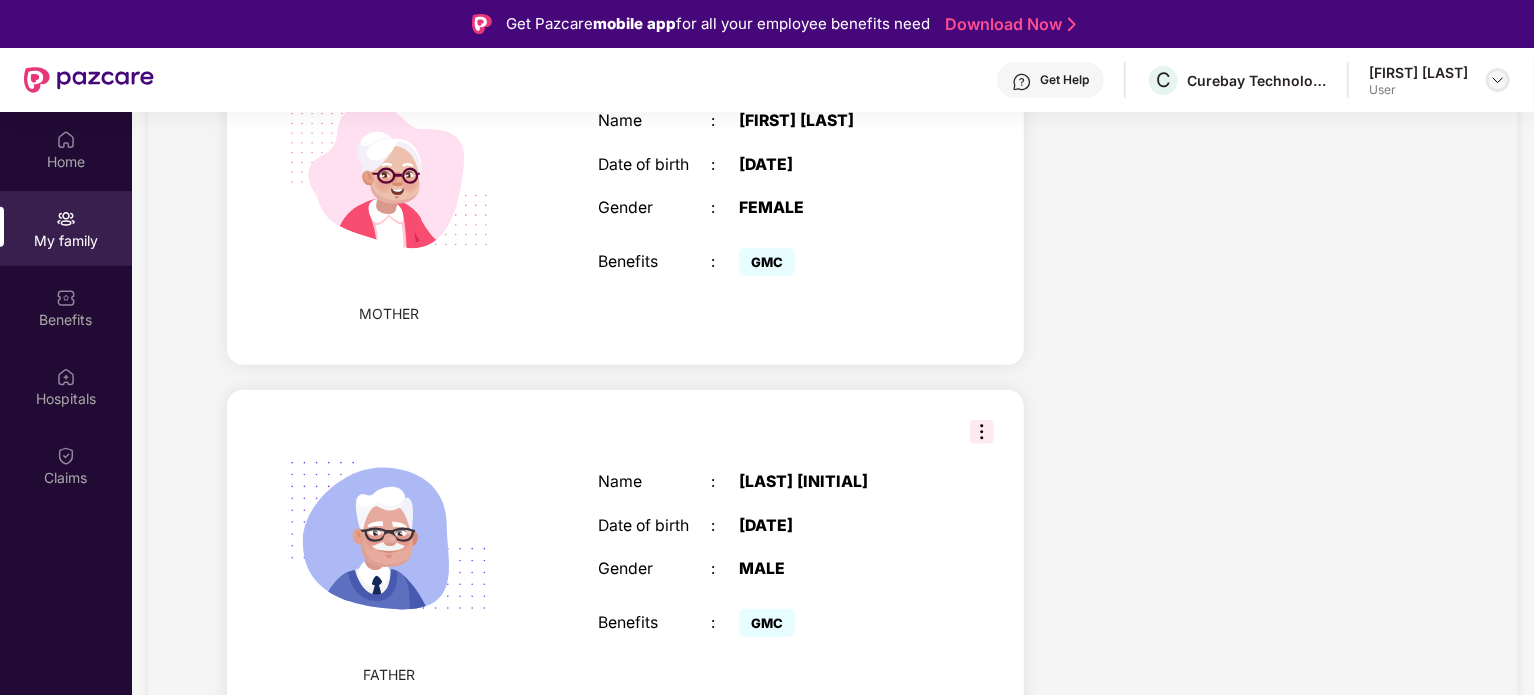 click at bounding box center [1498, 80] 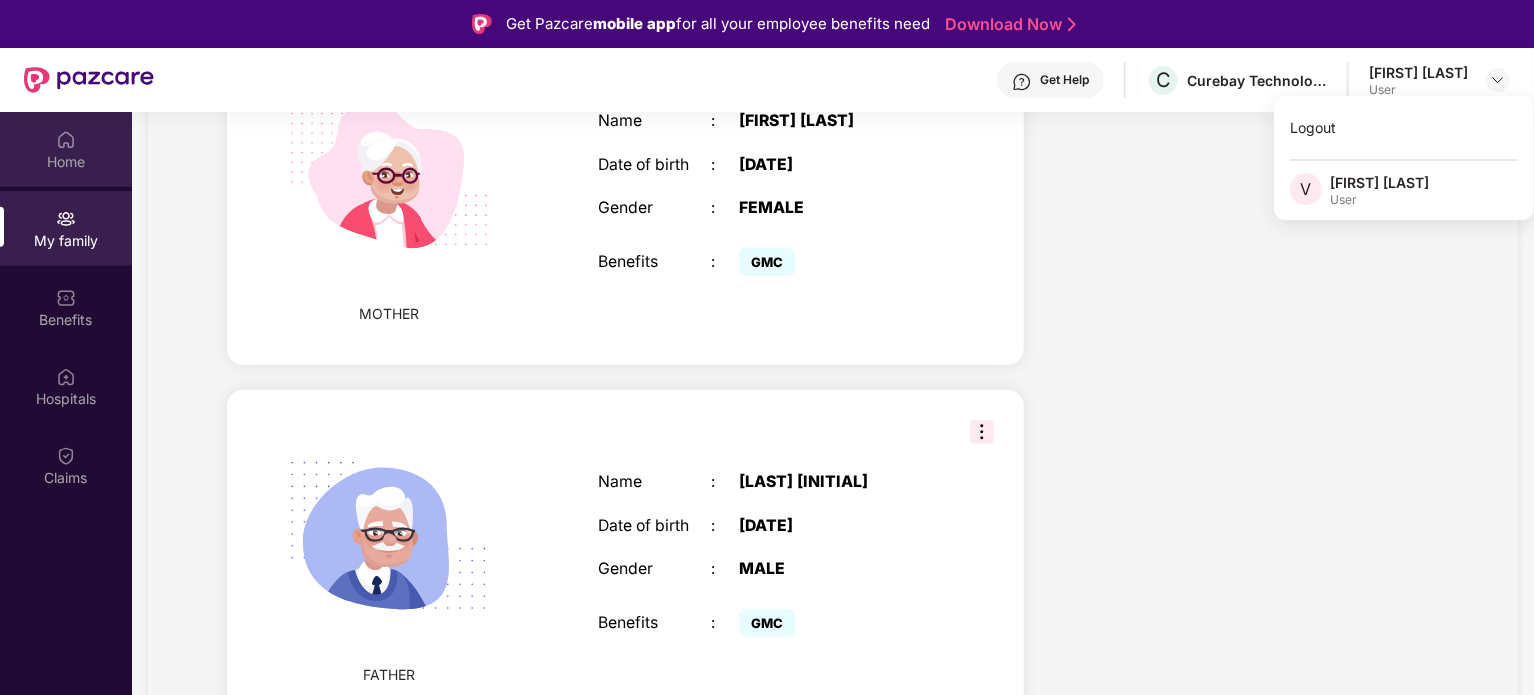 click on "Home" at bounding box center [66, 162] 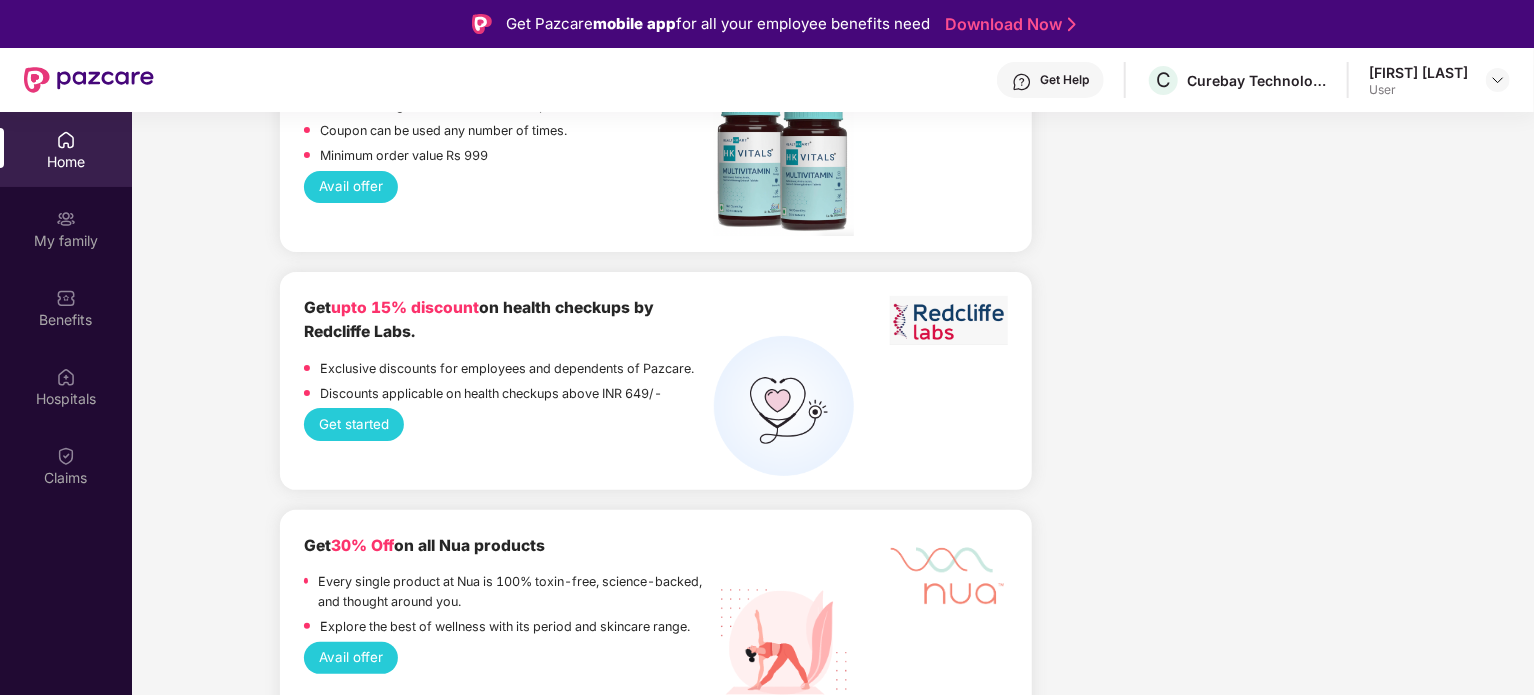 scroll, scrollTop: 4000, scrollLeft: 0, axis: vertical 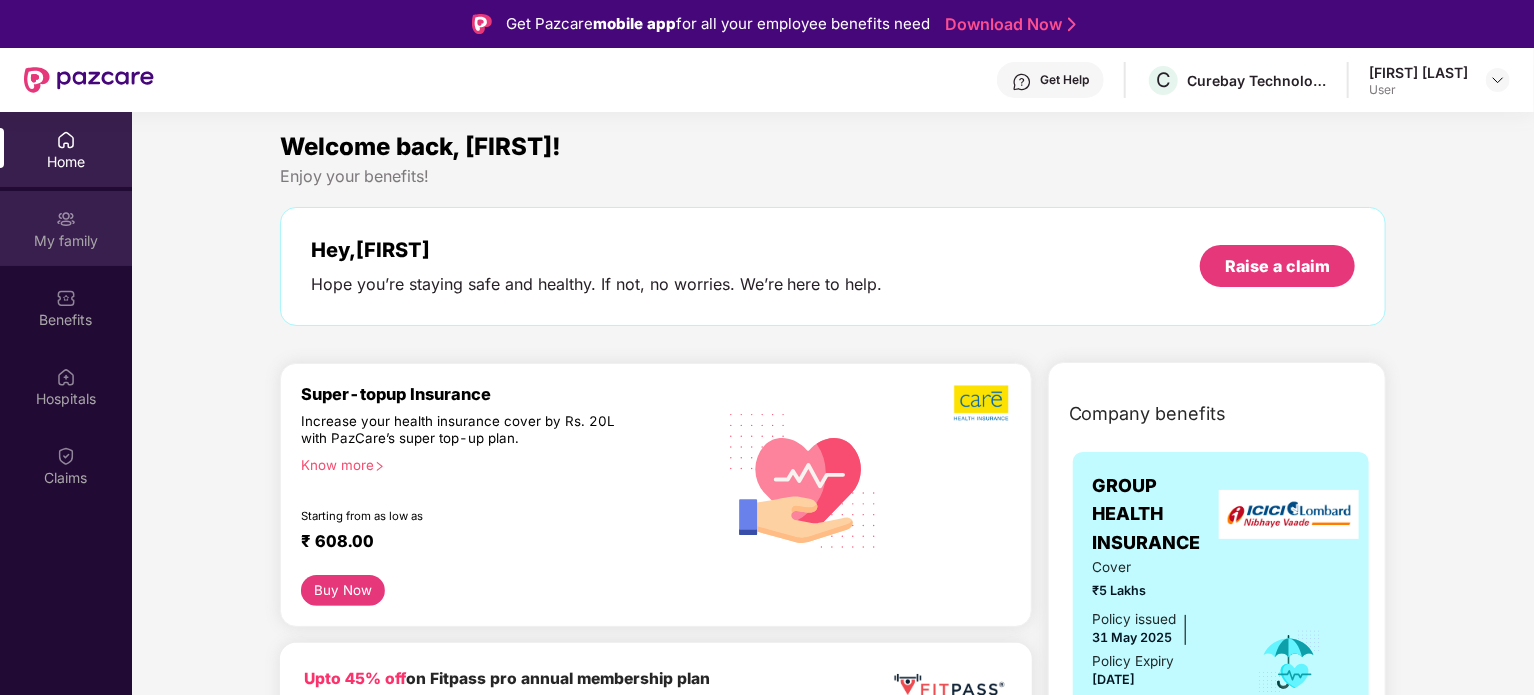 click on "My family" at bounding box center [66, 228] 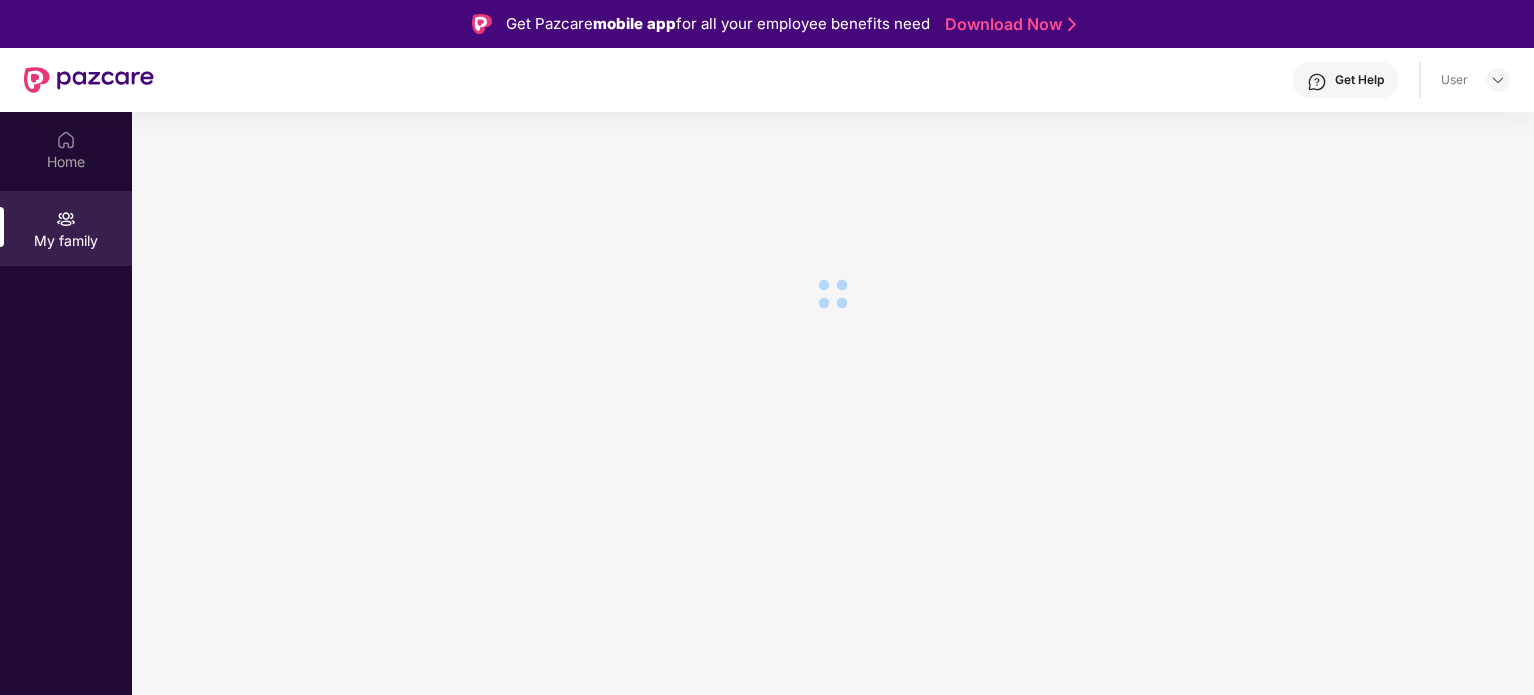 scroll, scrollTop: 0, scrollLeft: 0, axis: both 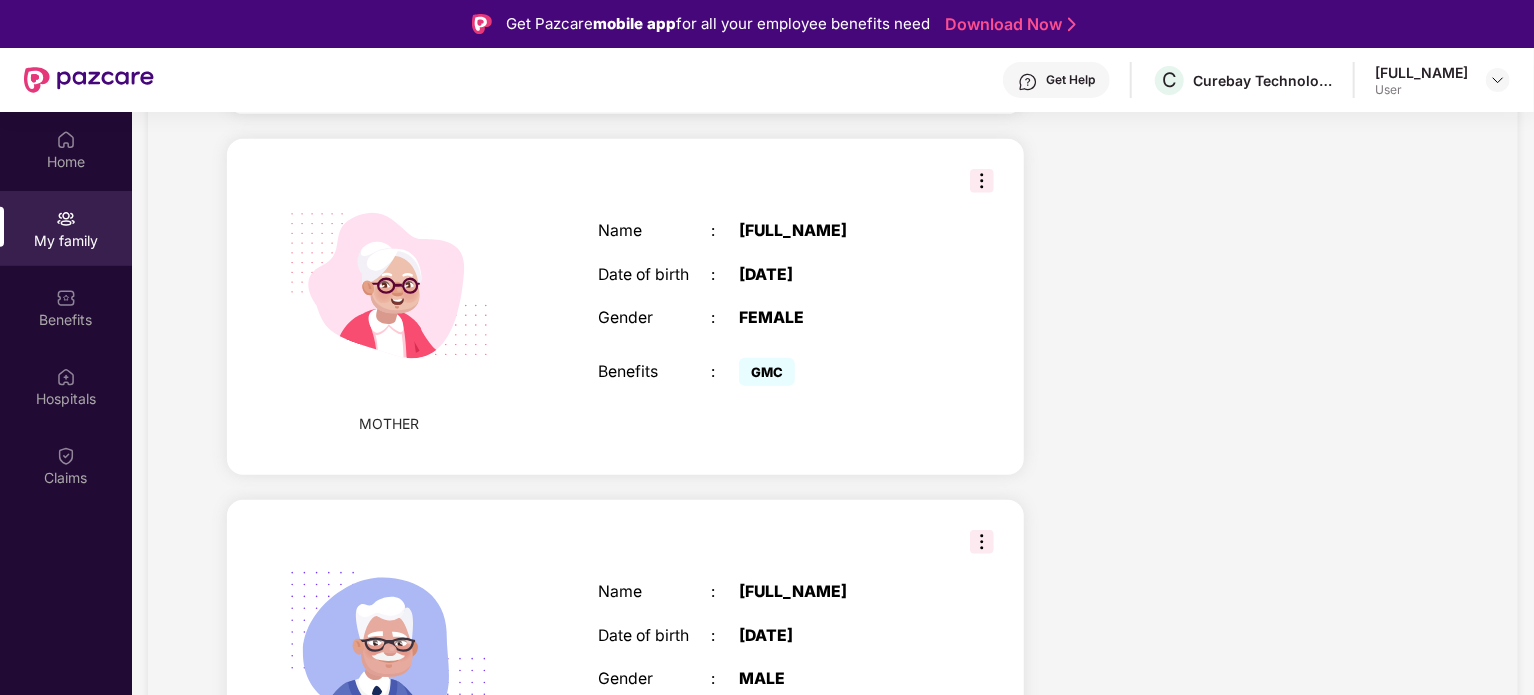 click at bounding box center (982, 181) 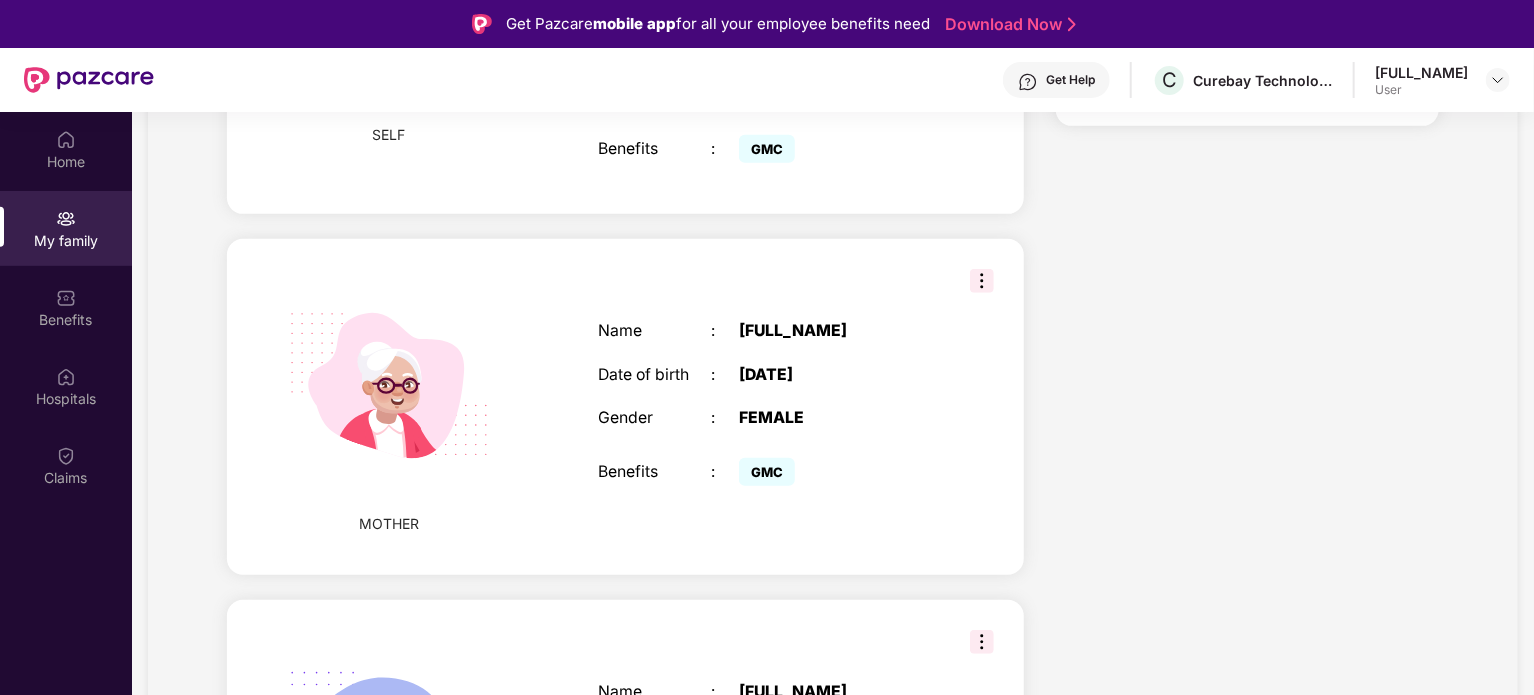 scroll, scrollTop: 828, scrollLeft: 0, axis: vertical 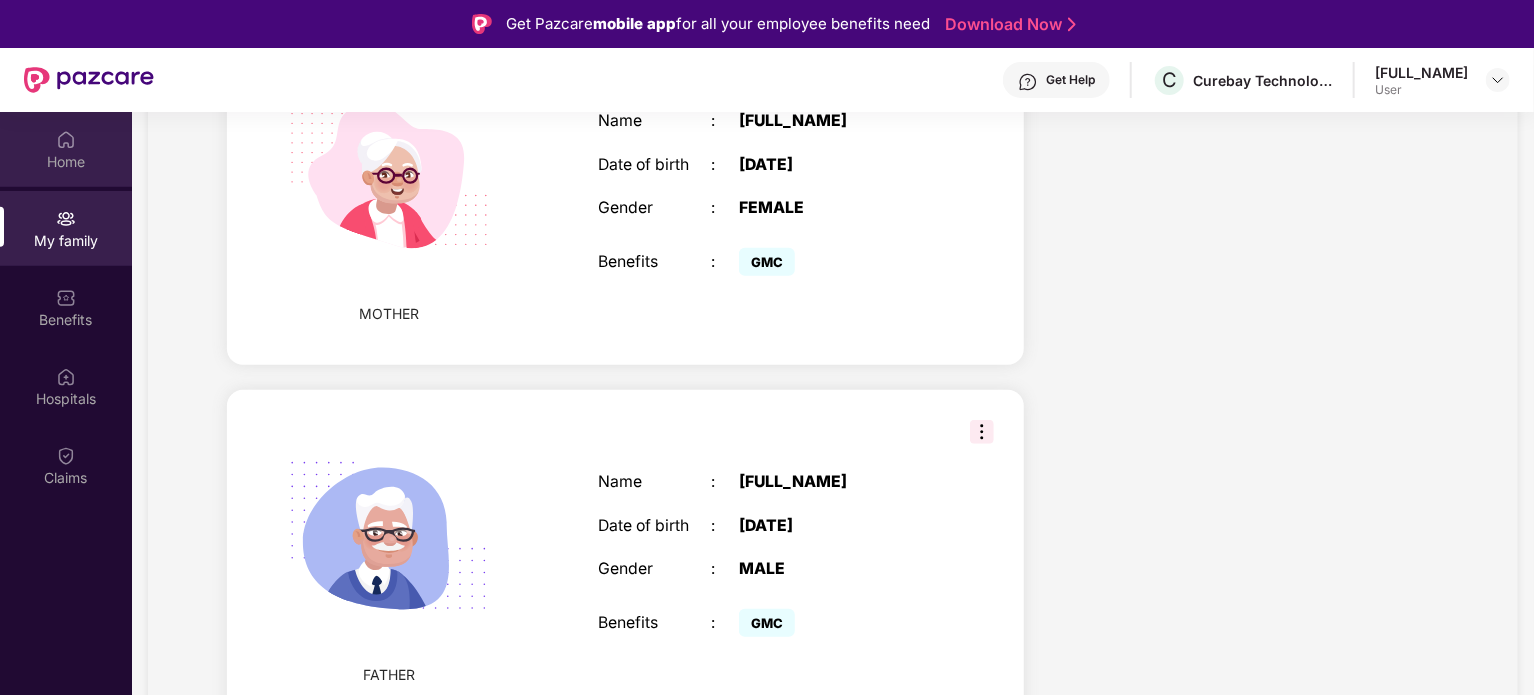 click on "Home" at bounding box center (66, 162) 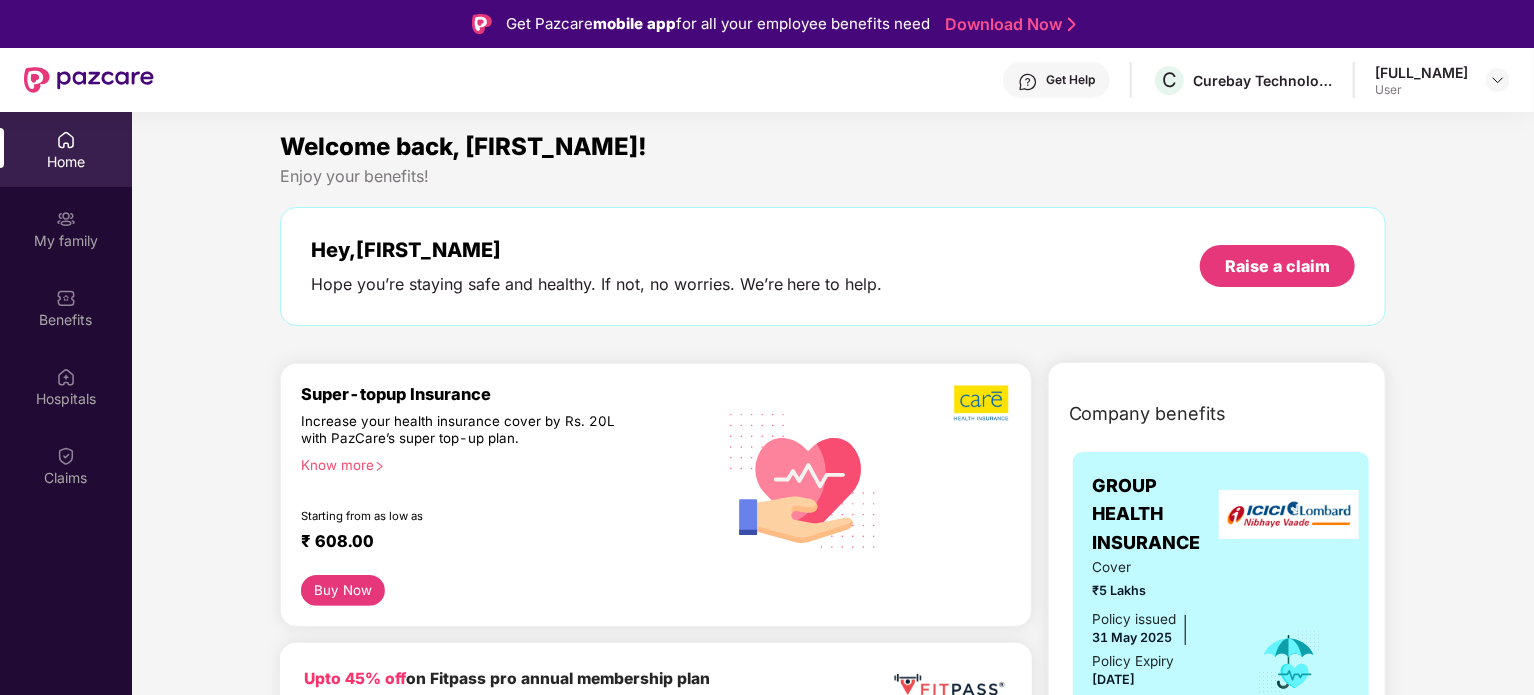 scroll, scrollTop: 100, scrollLeft: 0, axis: vertical 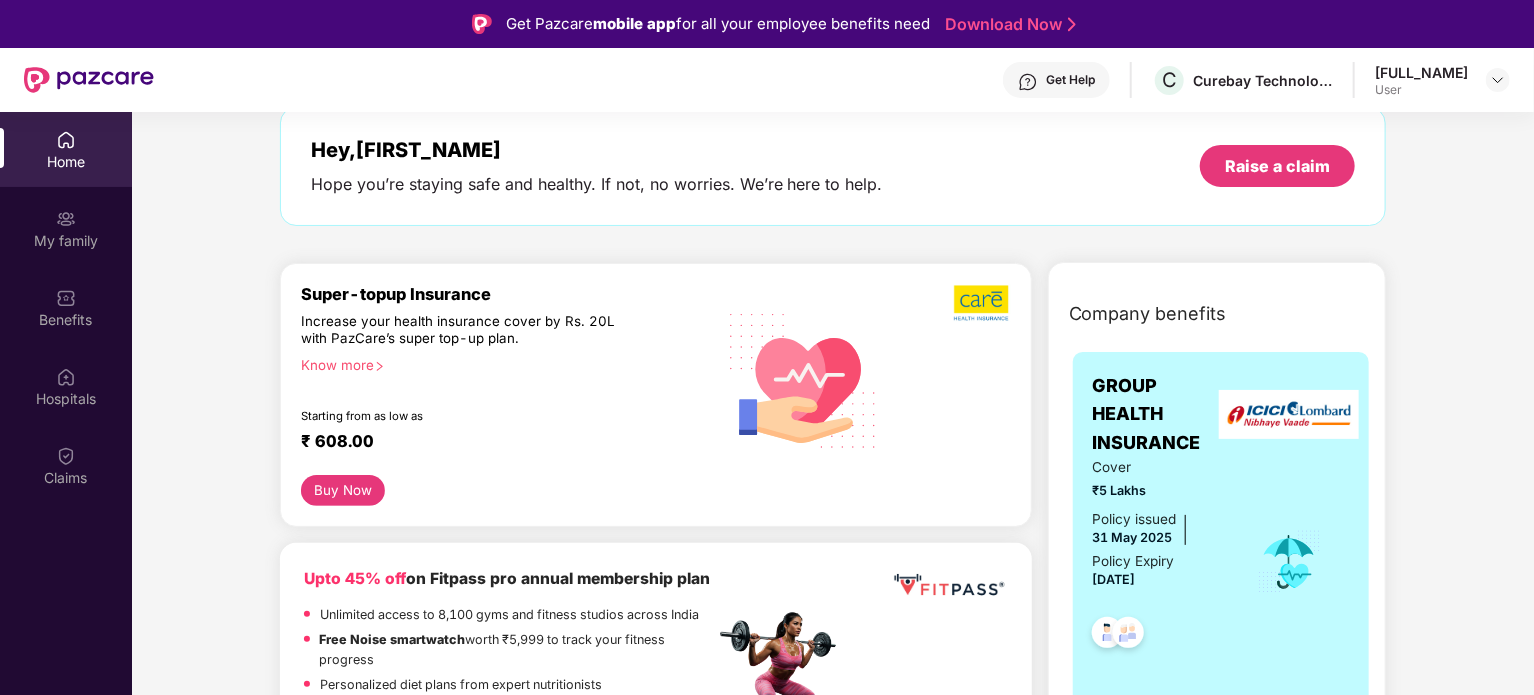 click on "[DATE]" at bounding box center (1114, 579) 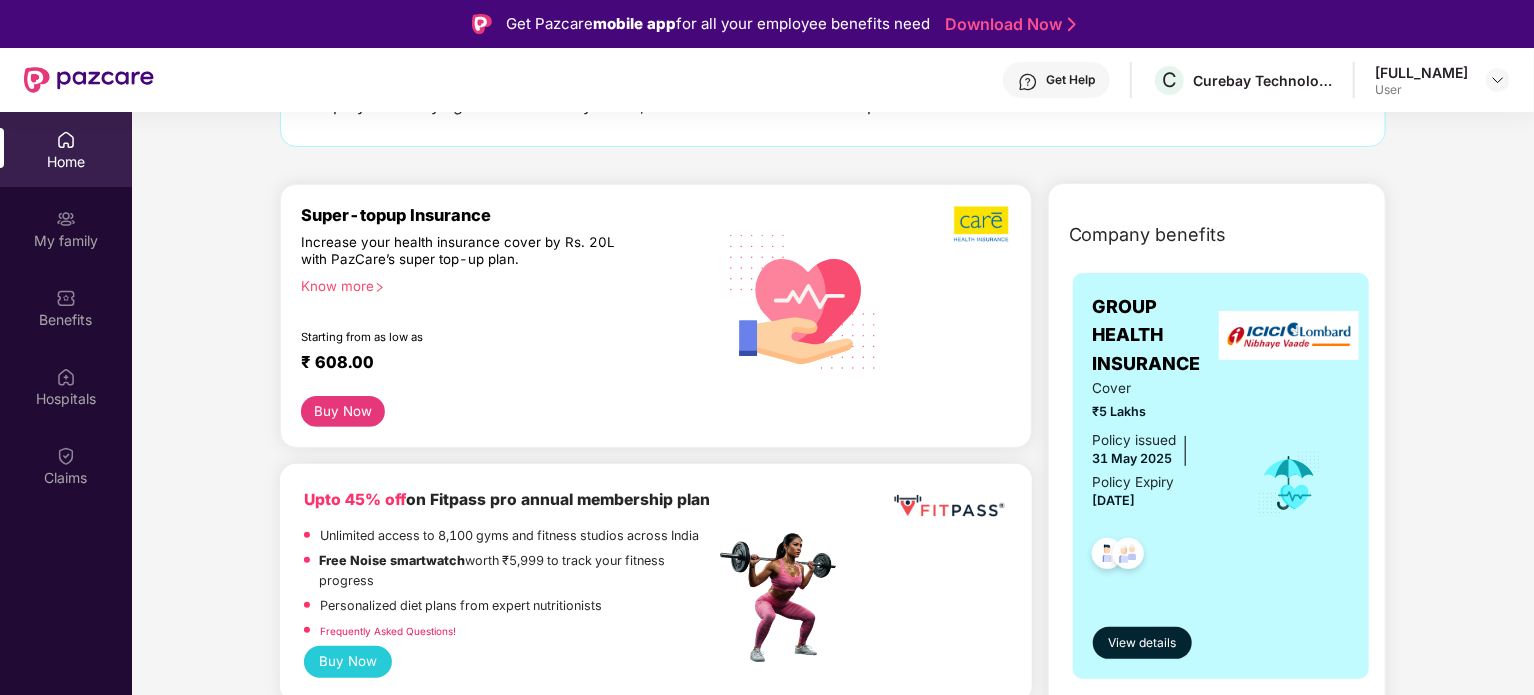 scroll, scrollTop: 400, scrollLeft: 0, axis: vertical 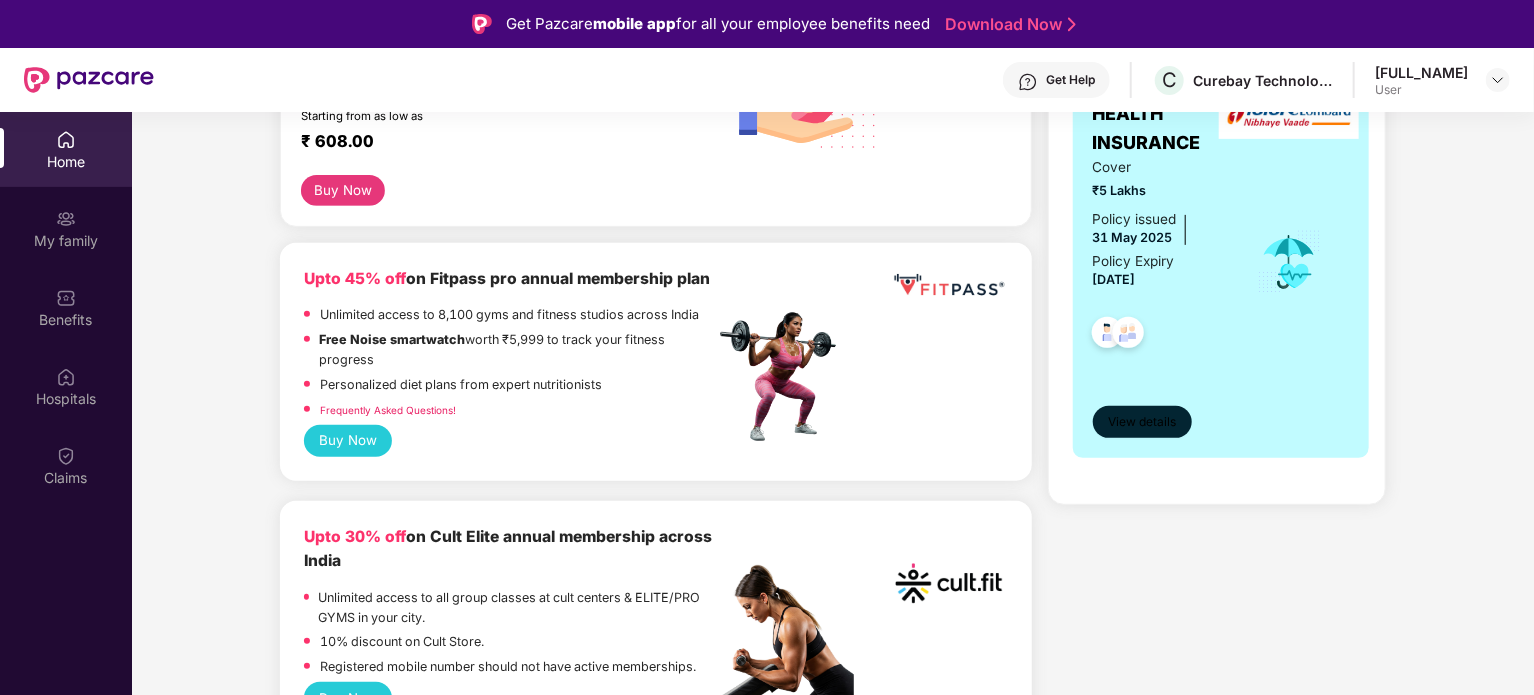 click on "View details" at bounding box center [1142, 422] 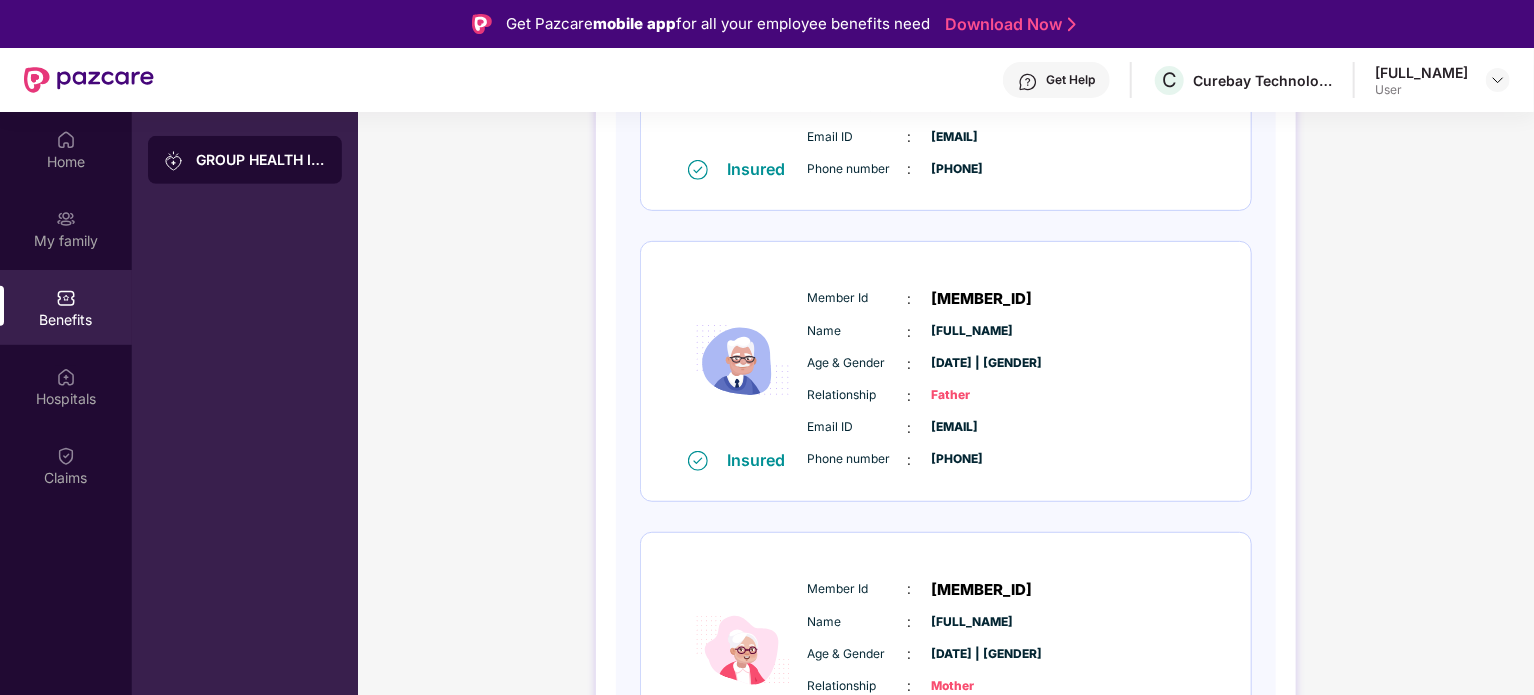 scroll, scrollTop: 620, scrollLeft: 0, axis: vertical 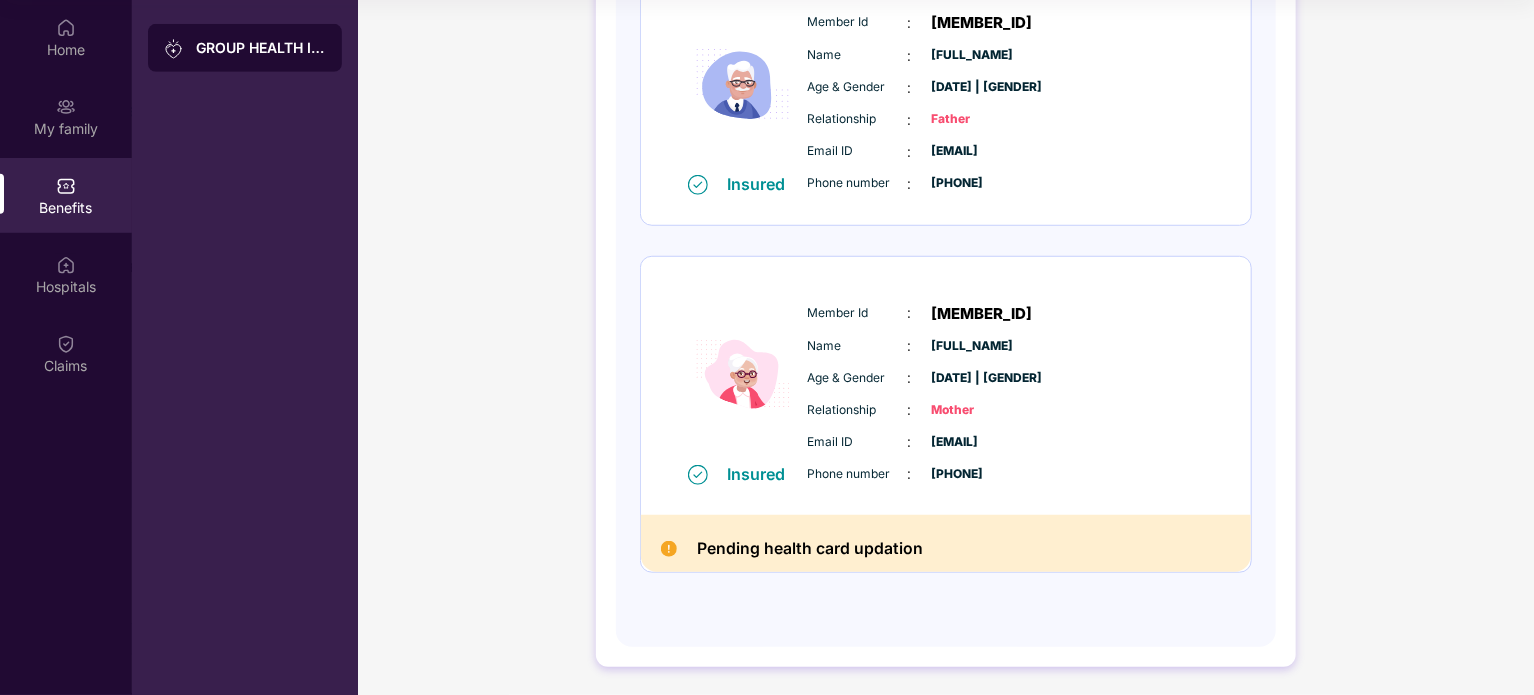 click at bounding box center [669, 549] 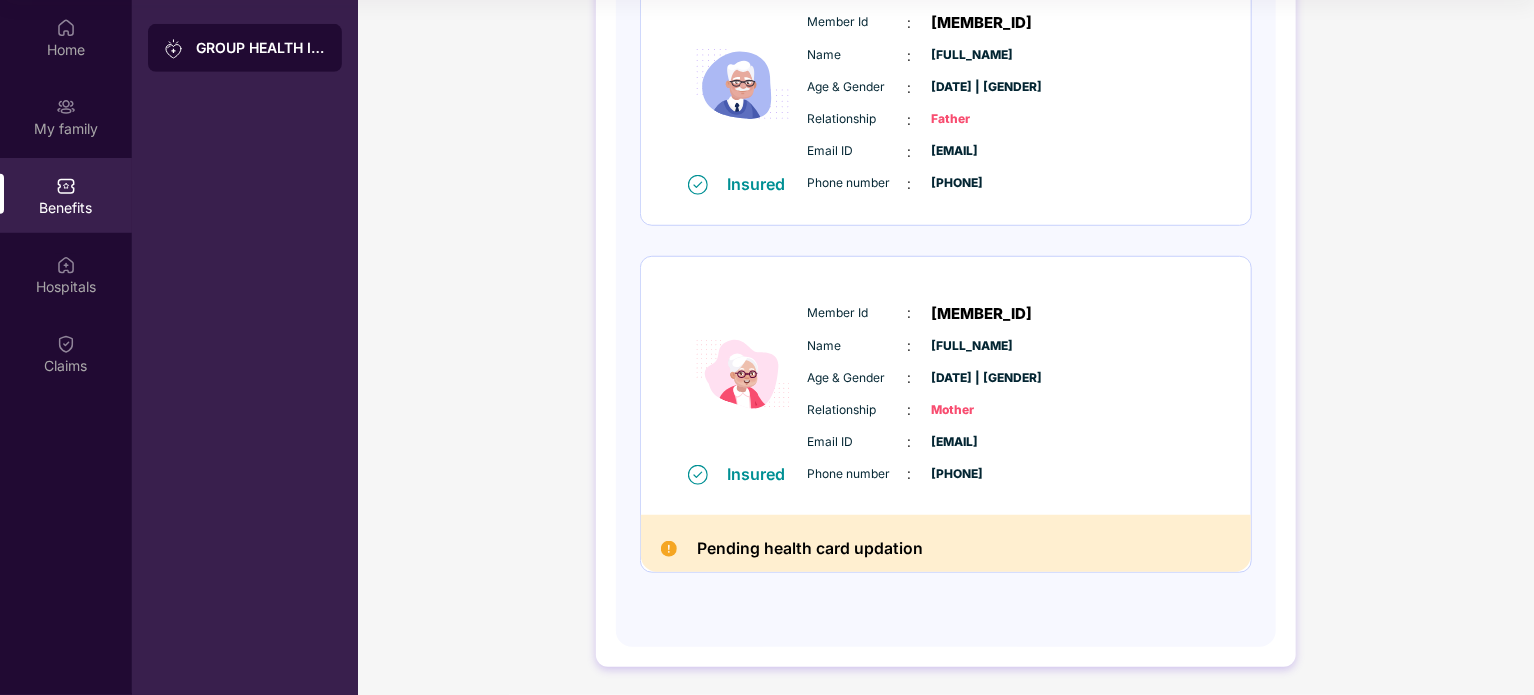 click on "Policy No: [POLICY_NUMBER] Health Card Insured Member Id : [MEMBER_ID] Name : [FULL_NAME] Age & Gender : [DATE] | [GENDER] Relationship : Self Email ID : [EMAIL] Phone number : [PHONE] Insured Member Id : [MEMBER_ID] Name : [FULL_NAME] Age & Gender : [DATE] | [GENDER] Relationship : Father Email ID : [EMAIL] Phone number : [PHONE] Insured Member Id : [MEMBER_ID] Name : [FULL_NAME] Age & Gender : [DATE] | [GENDER] Relationship : Mother Email ID : [EMAIL] Phone number : [PHONE] Pending health card updation" at bounding box center (946, 102) 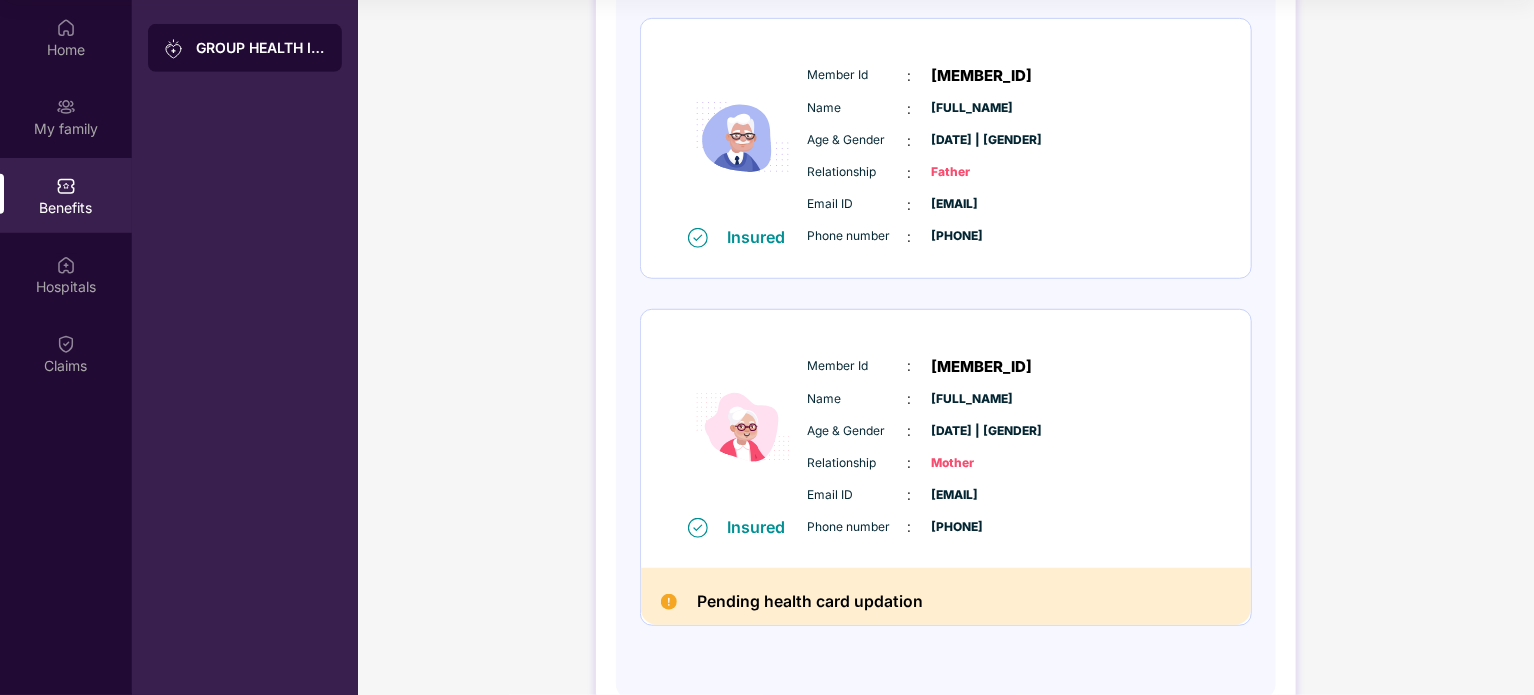 scroll, scrollTop: 620, scrollLeft: 0, axis: vertical 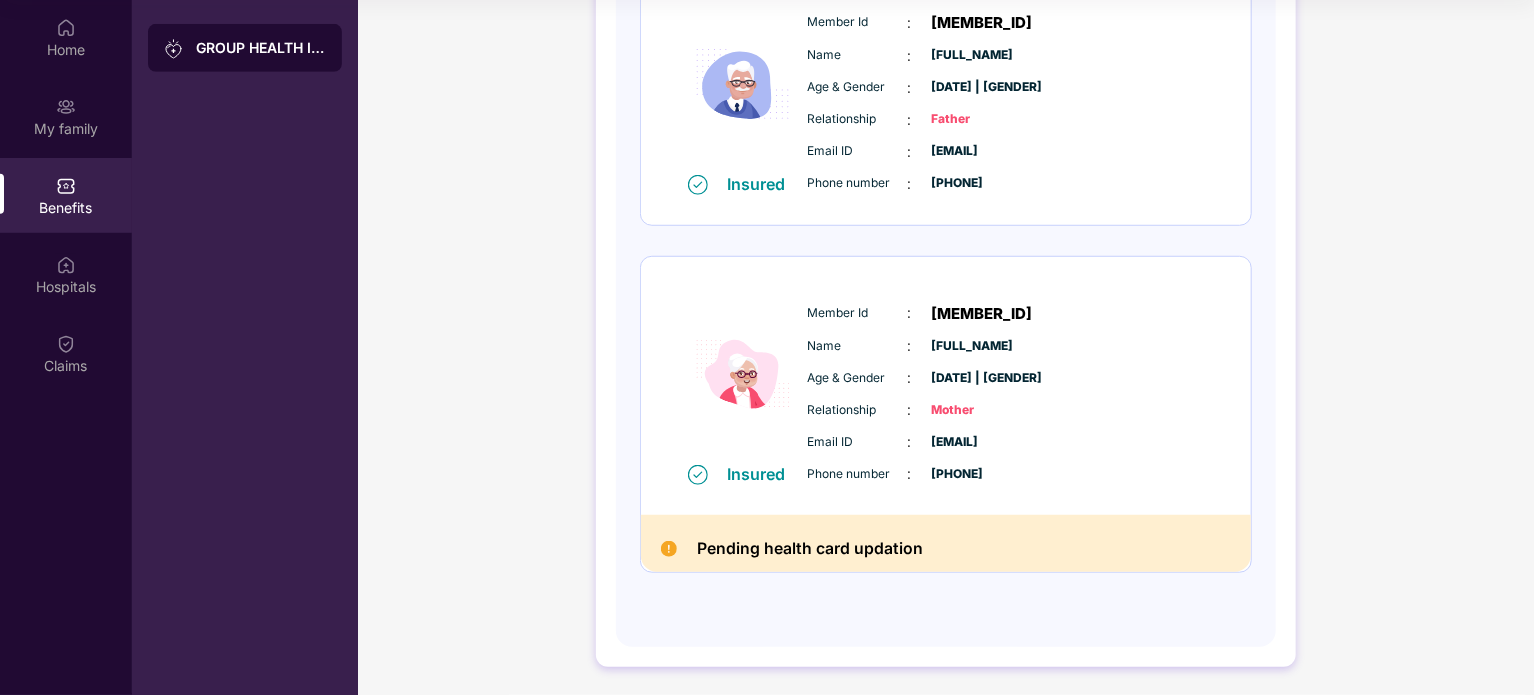 click on "Mother" at bounding box center (982, 410) 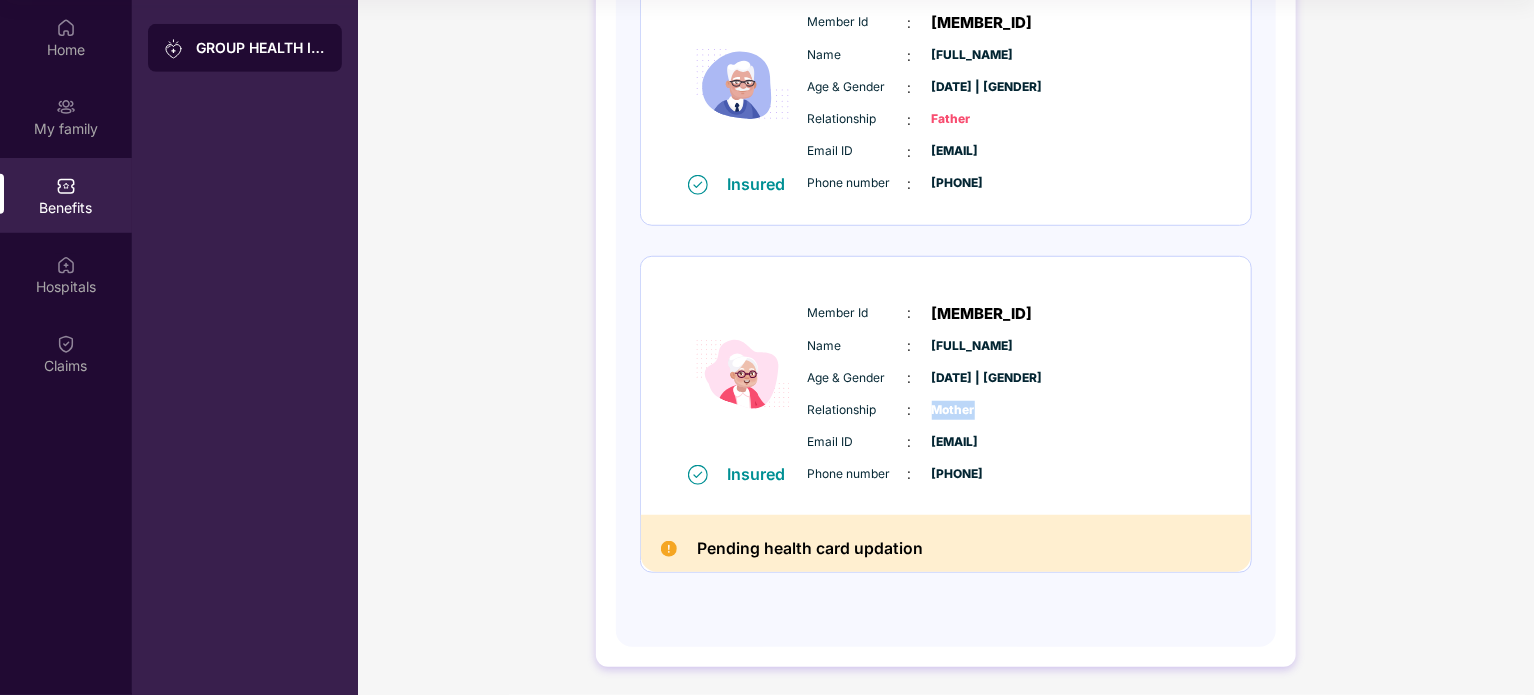 click on "Mother" at bounding box center (982, 410) 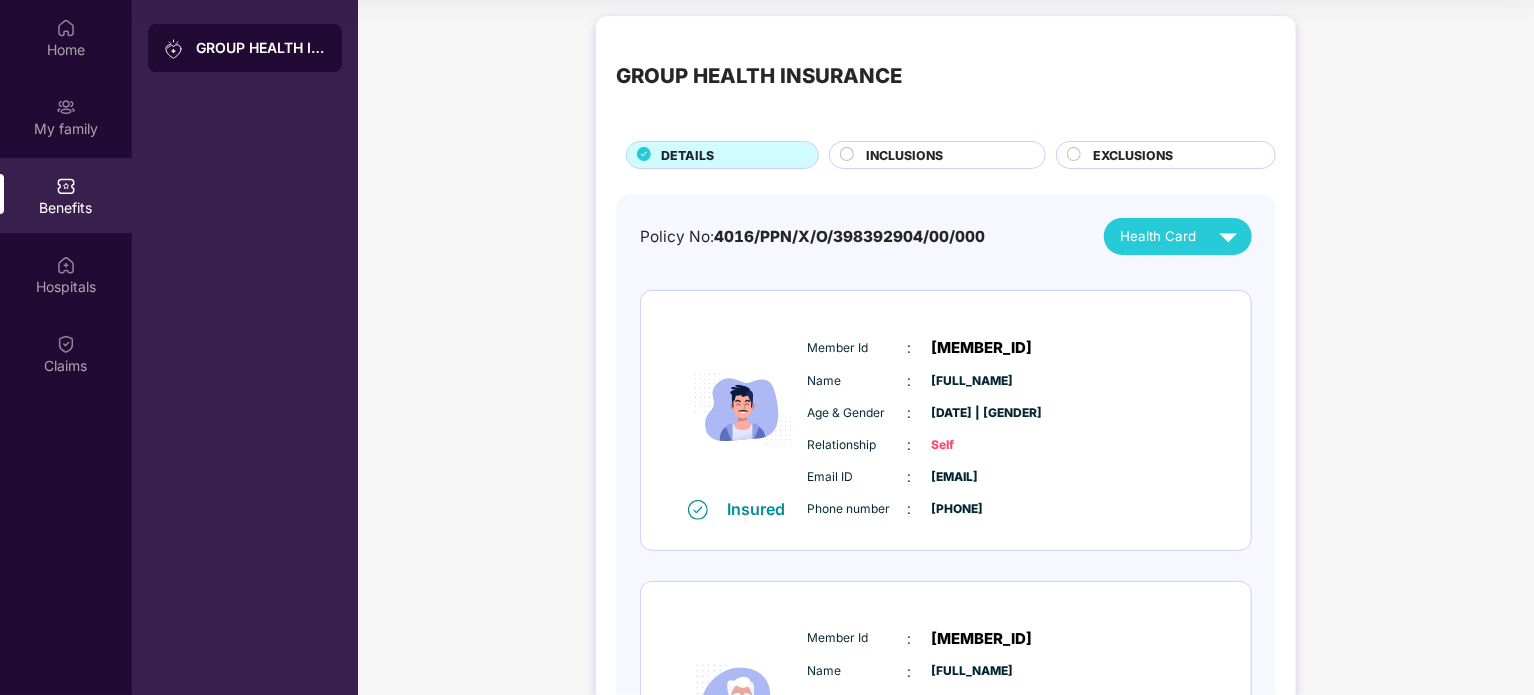 scroll, scrollTop: 0, scrollLeft: 0, axis: both 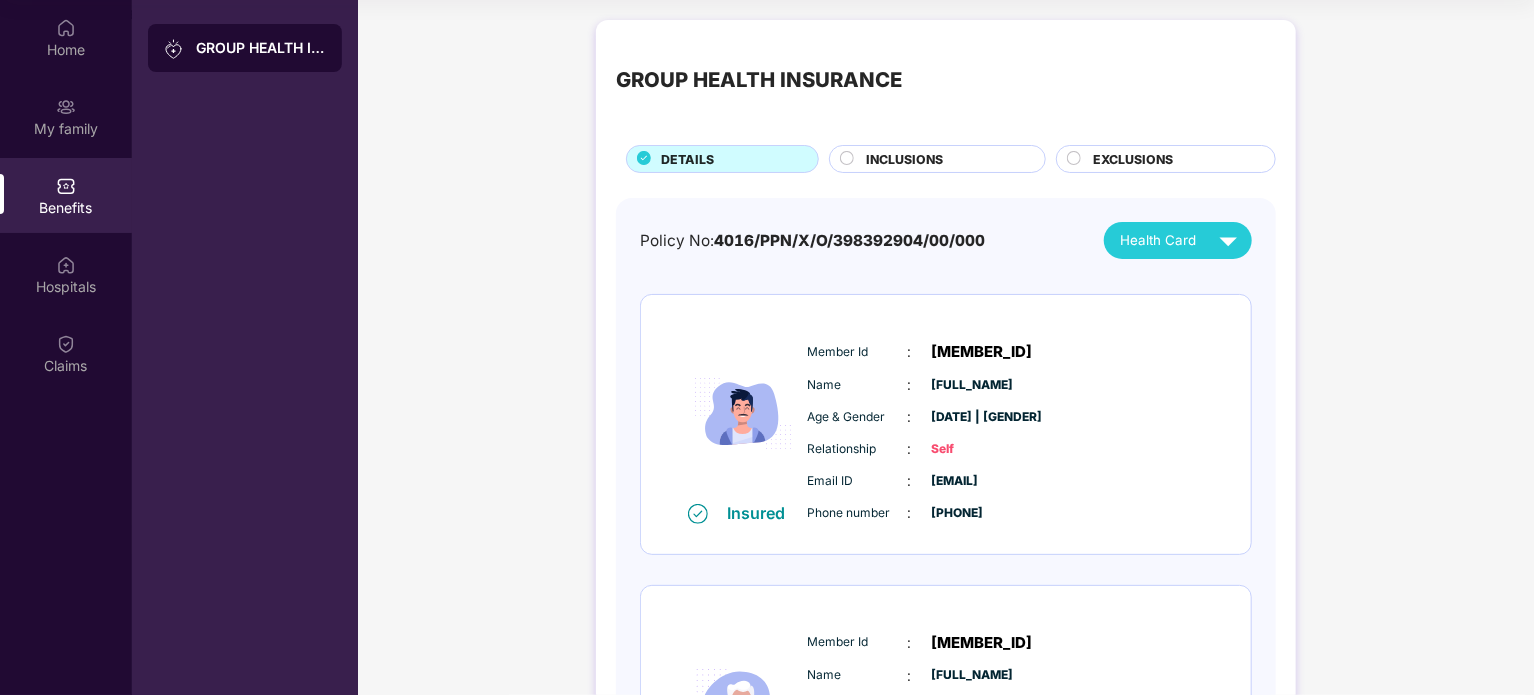 click on "INCLUSIONS" at bounding box center [904, 159] 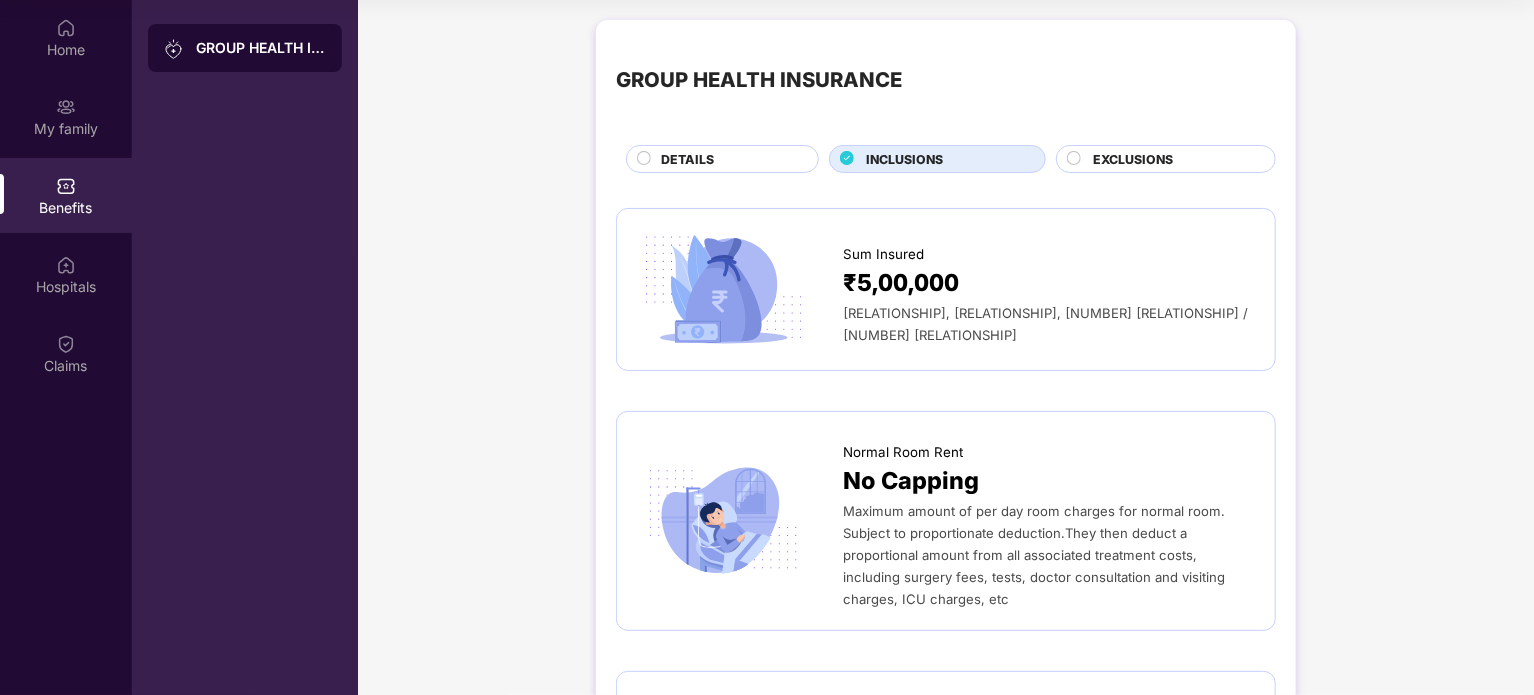 click on "EXCLUSIONS" at bounding box center (1133, 159) 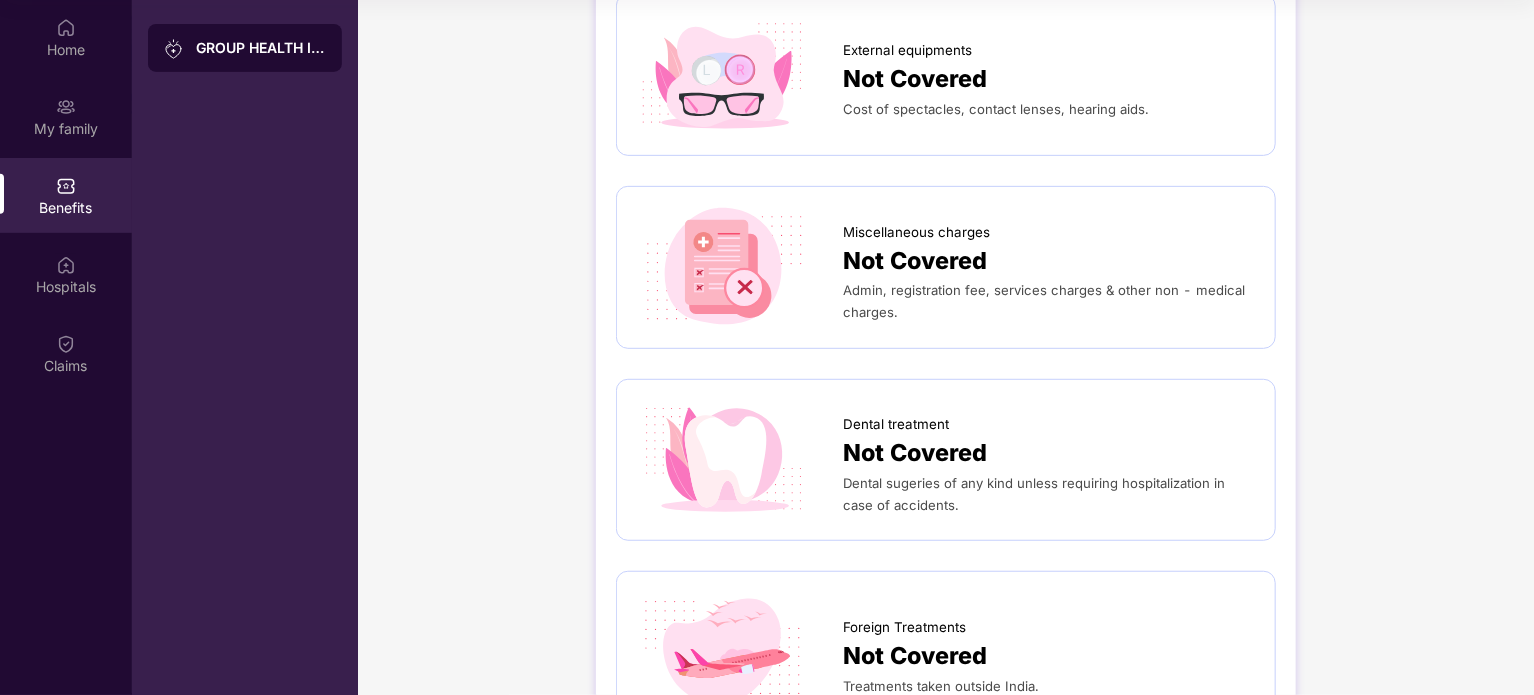 scroll, scrollTop: 0, scrollLeft: 0, axis: both 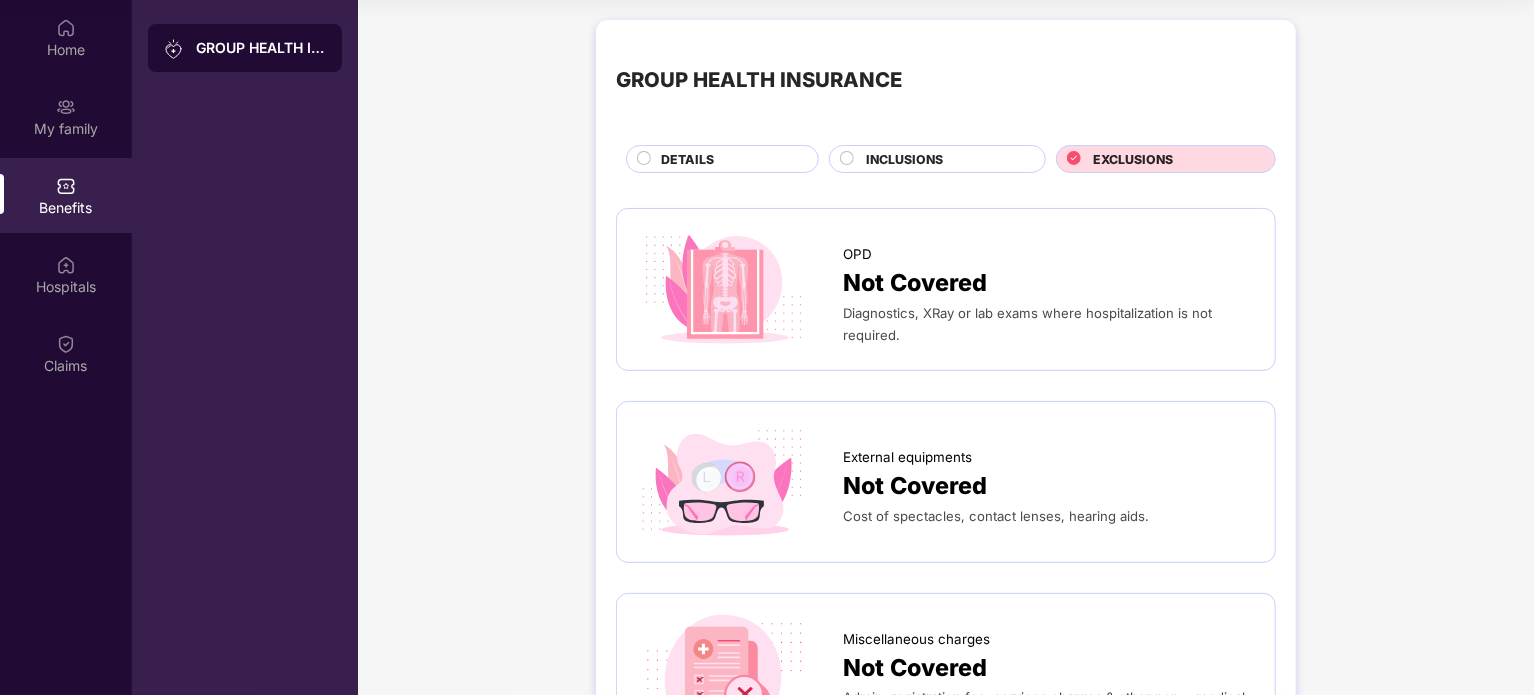 click on "INCLUSIONS" at bounding box center [945, 161] 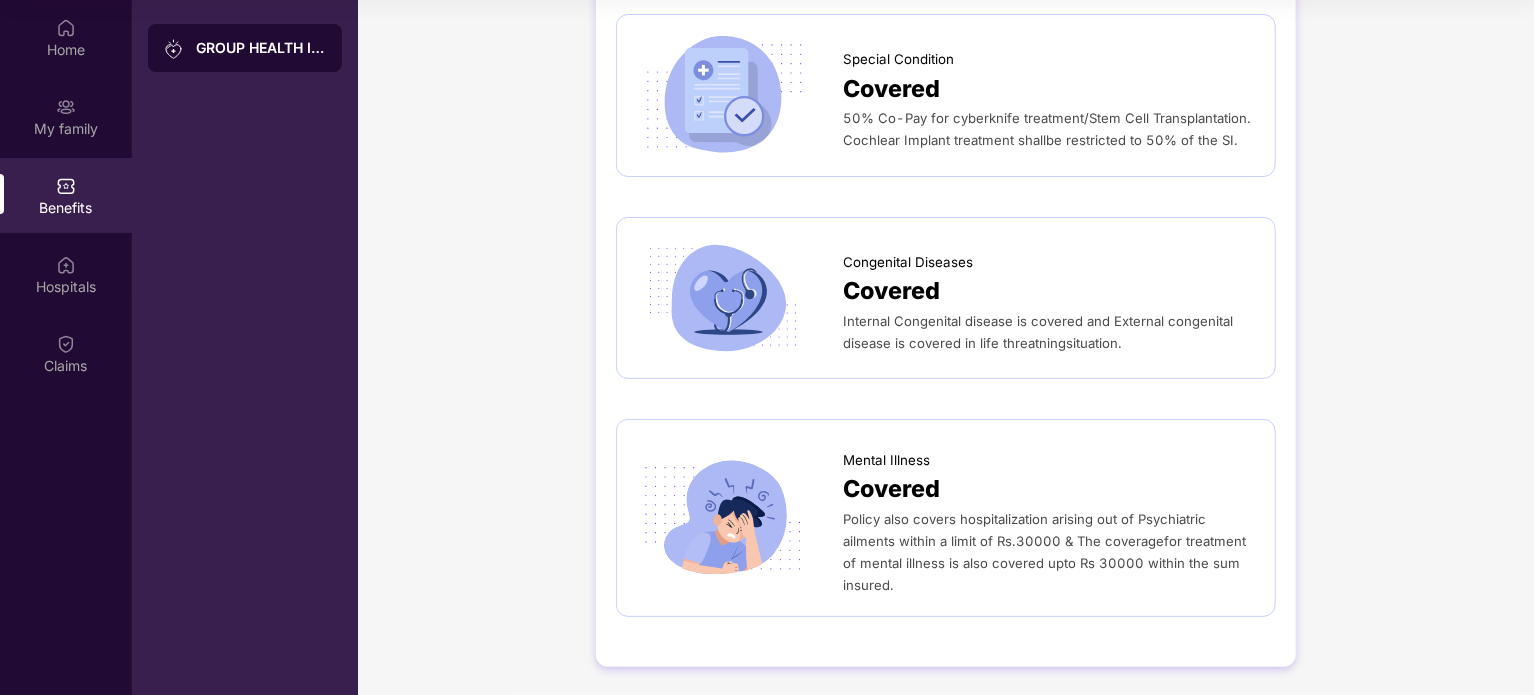 scroll, scrollTop: 3281, scrollLeft: 0, axis: vertical 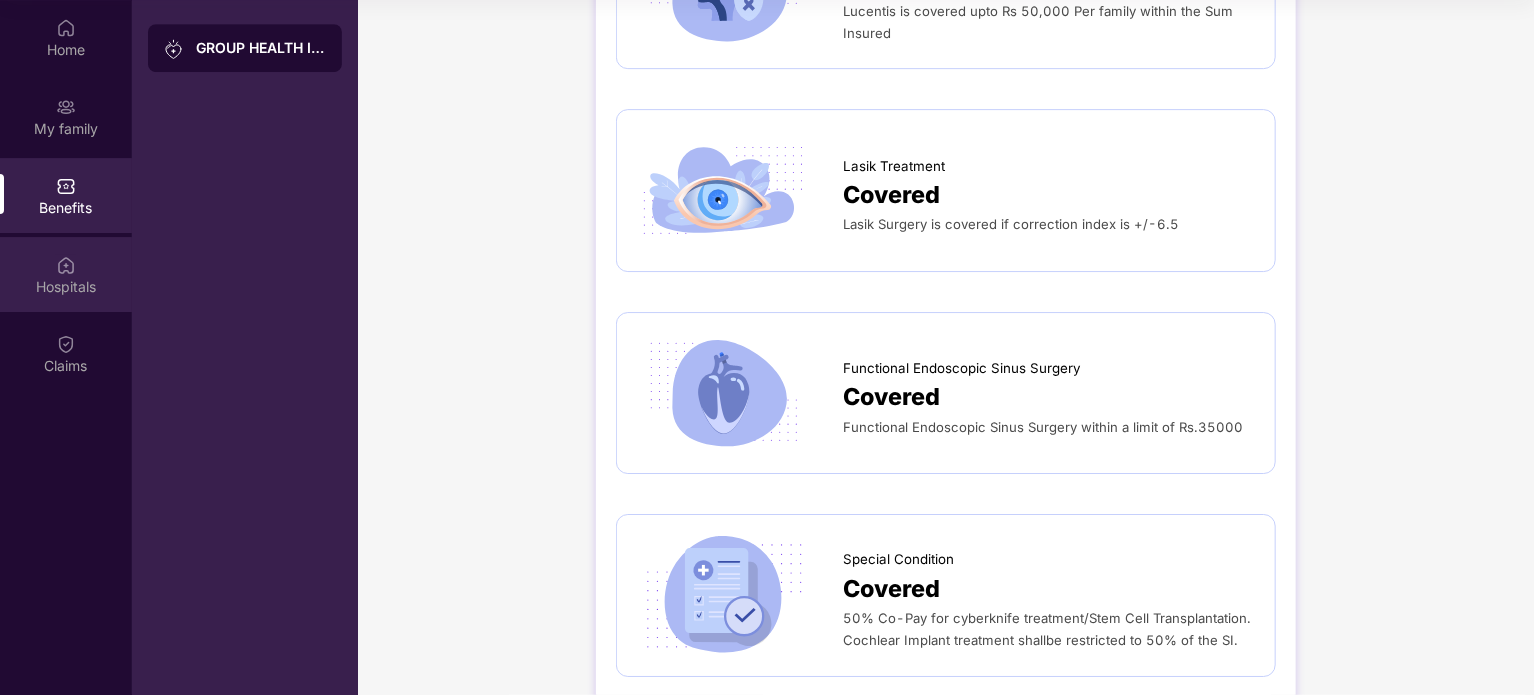 click on "Hospitals" at bounding box center (66, 287) 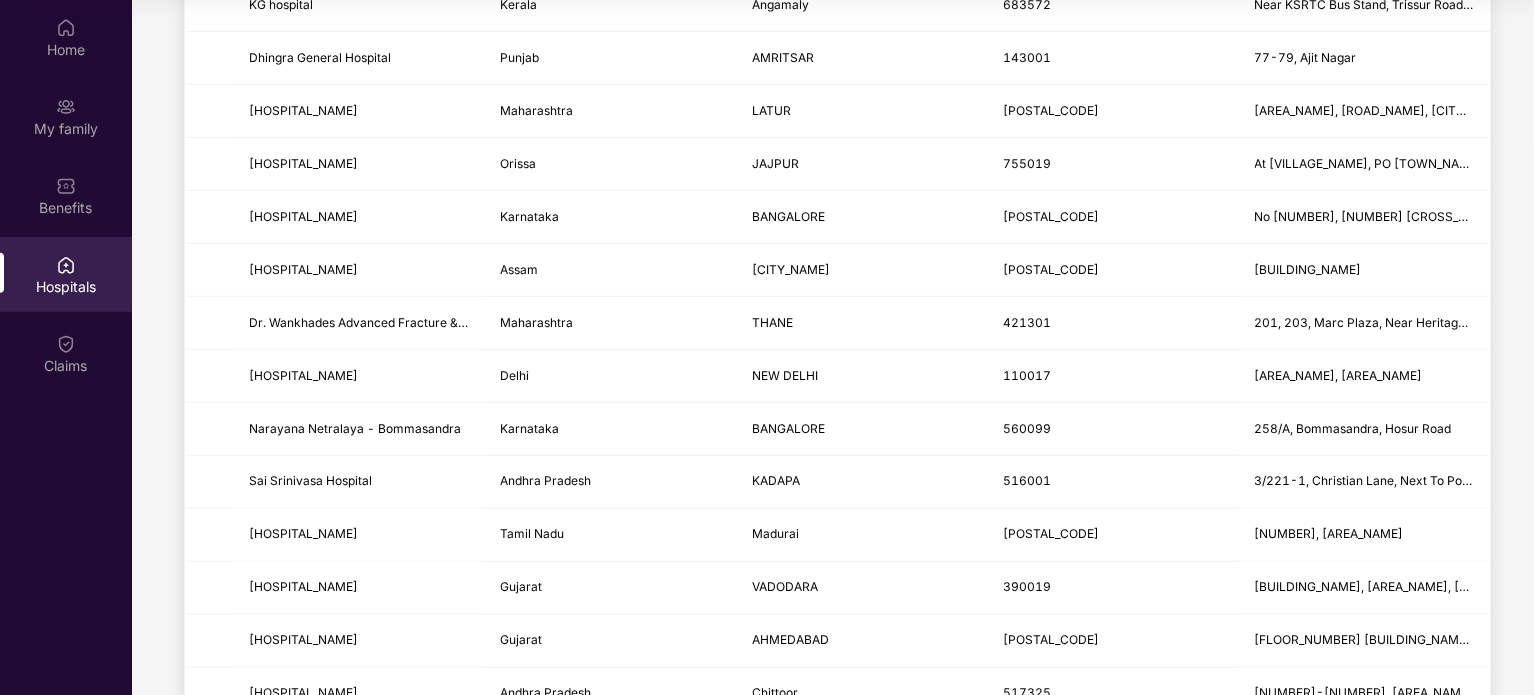 scroll, scrollTop: 500, scrollLeft: 0, axis: vertical 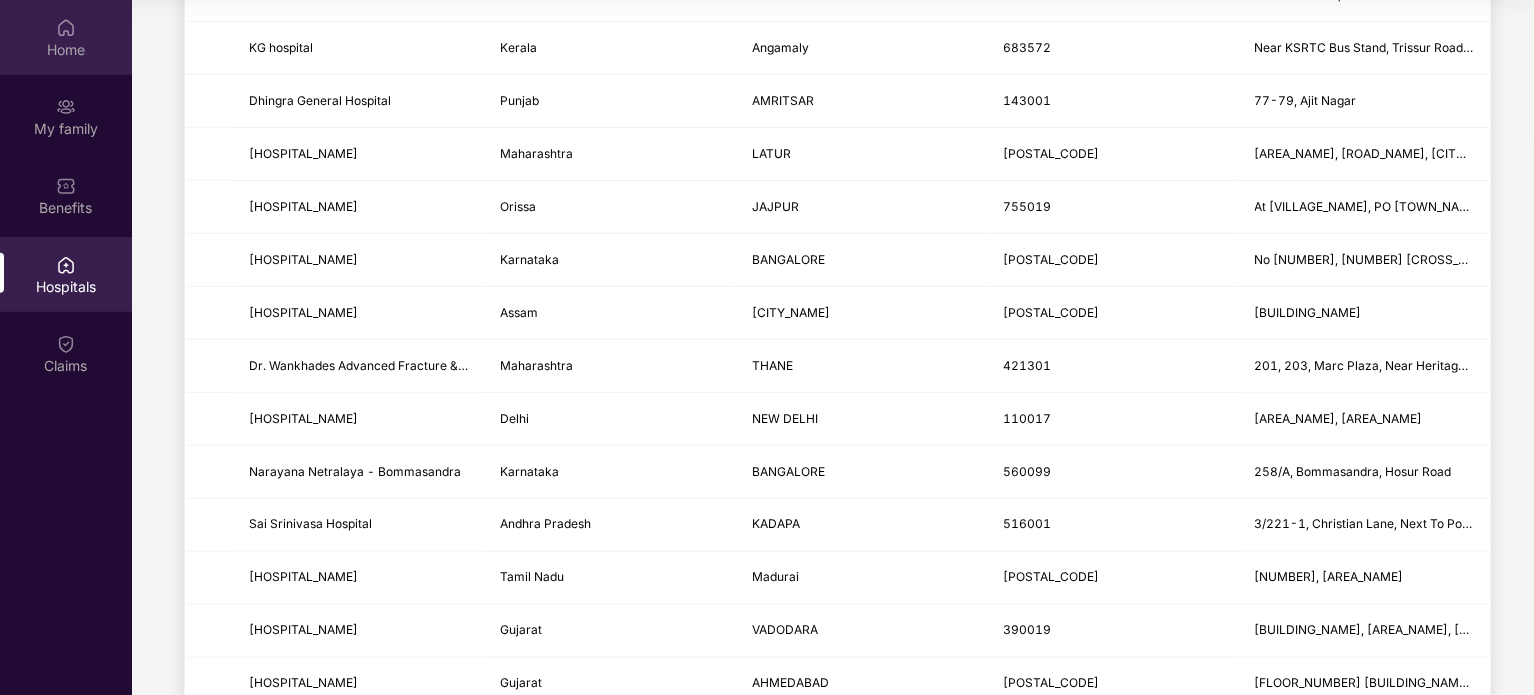 click on "Home" at bounding box center (66, 50) 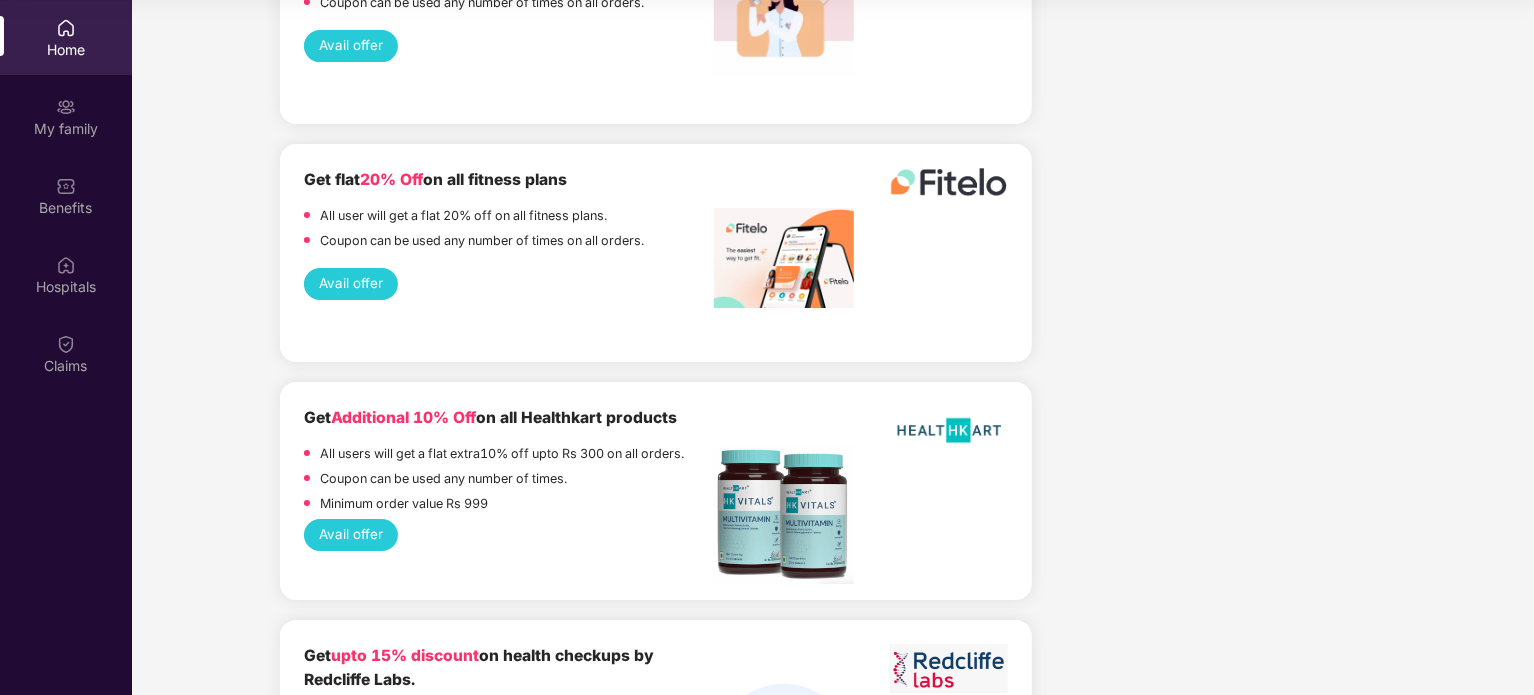 scroll, scrollTop: 4100, scrollLeft: 0, axis: vertical 